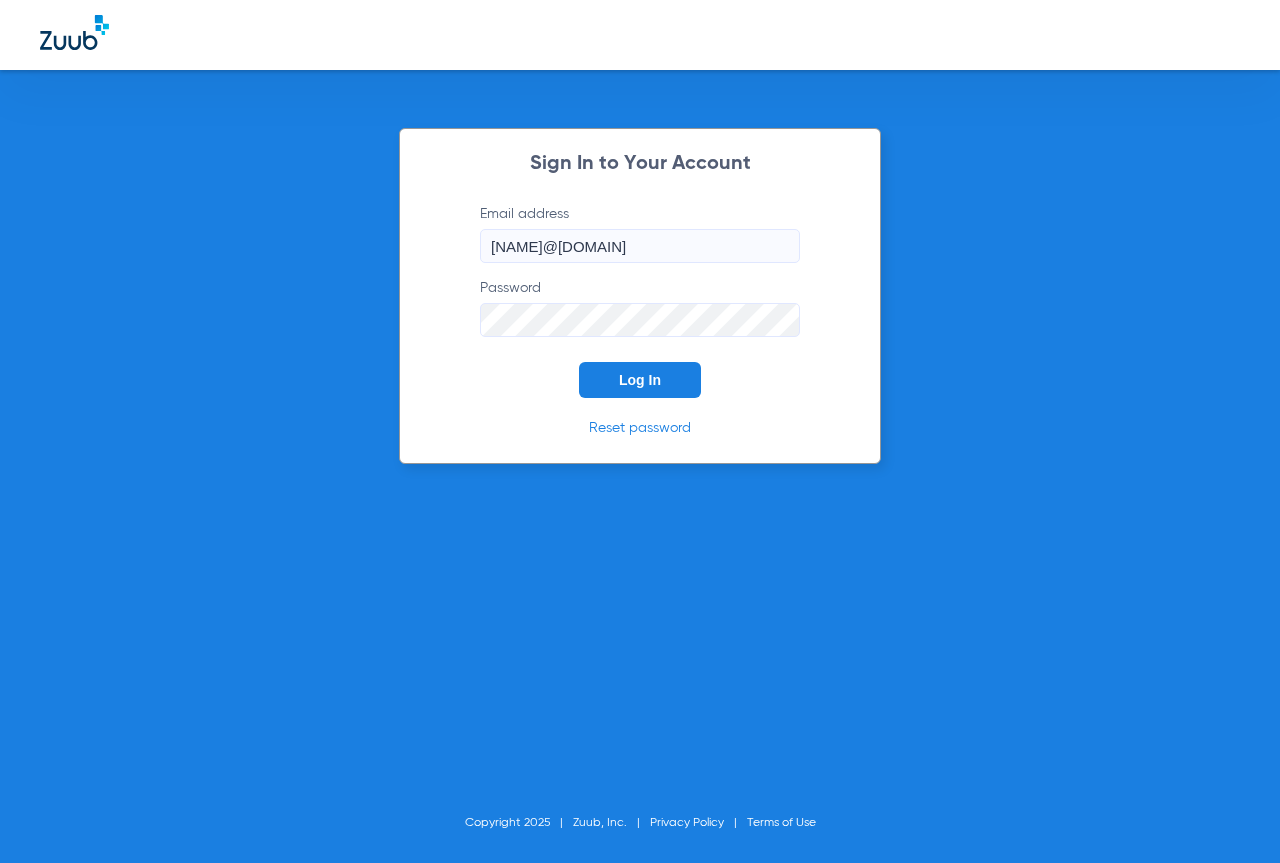 scroll, scrollTop: 0, scrollLeft: 0, axis: both 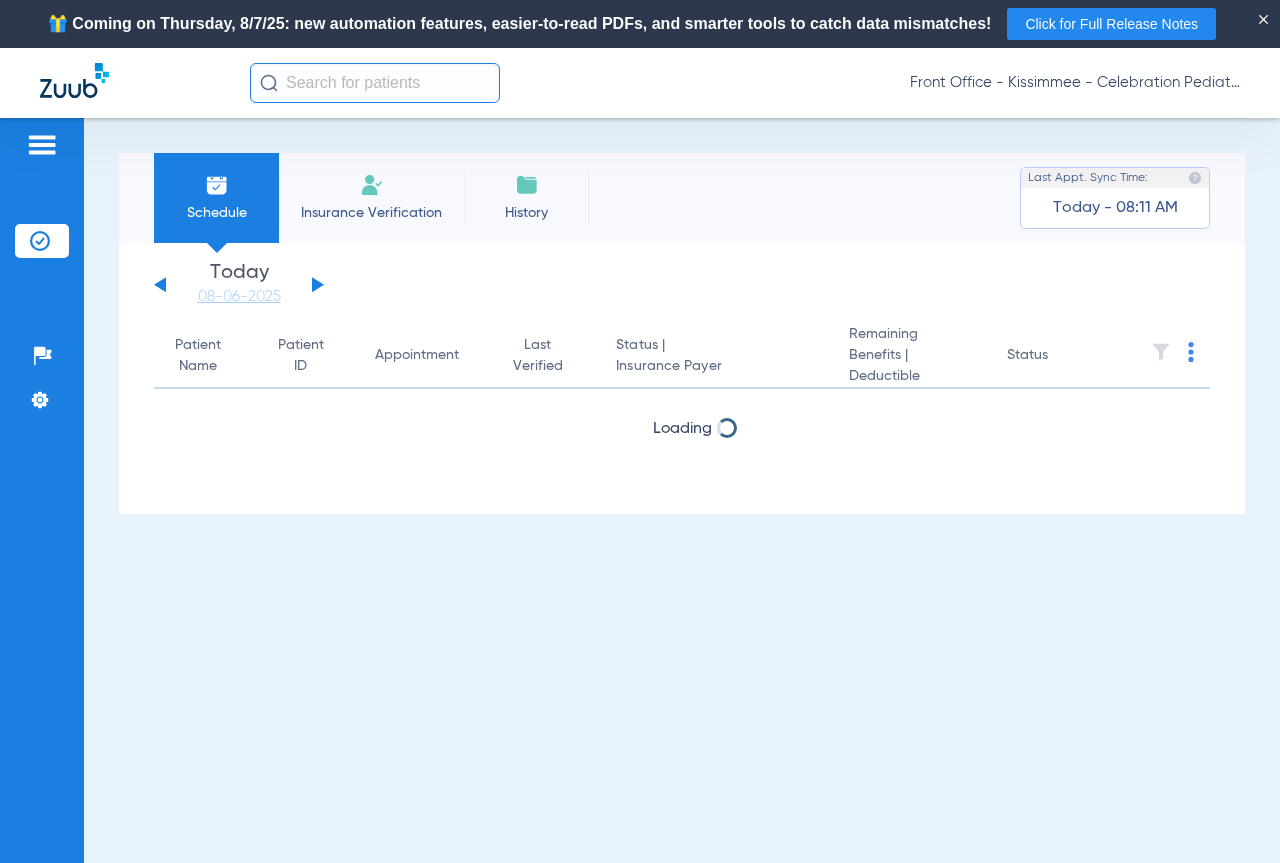 click on "Monday   06-02-2025   Tuesday   06-03-2025   Wednesday   06-04-2025   Thursday   06-05-2025   Friday   06-06-2025   Saturday   06-07-2025   Sunday   06-08-2025   Monday   06-09-2025   Tuesday   06-10-2025   Wednesday   06-11-2025   Thursday   06-12-2025   Friday   06-13-2025   Saturday   06-14-2025   Sunday   06-15-2025   Monday   06-16-2025   Tuesday   06-17-2025   Wednesday   06-18-2025   Thursday   06-19-2025   Friday   06-20-2025   Saturday   06-21-2025   Sunday   06-22-2025   Monday   06-23-2025   Tuesday   06-24-2025   Wednesday   06-25-2025   Thursday   06-26-2025   Friday   06-27-2025   Saturday   06-28-2025   Sunday   06-29-2025   Monday   06-30-2025   Tuesday   07-01-2025   Wednesday   07-02-2025   Thursday   07-03-2025   Friday   07-04-2025   Saturday   07-05-2025   Sunday   07-06-2025   Monday   07-07-2025   Tuesday   07-08-2025   Wednesday   07-09-2025   Thursday   07-10-2025   Friday   07-11-2025   Saturday   07-12-2025   Sunday   07-13-2025   Monday   07-14-2025   Tuesday   07-15-2025   Today" 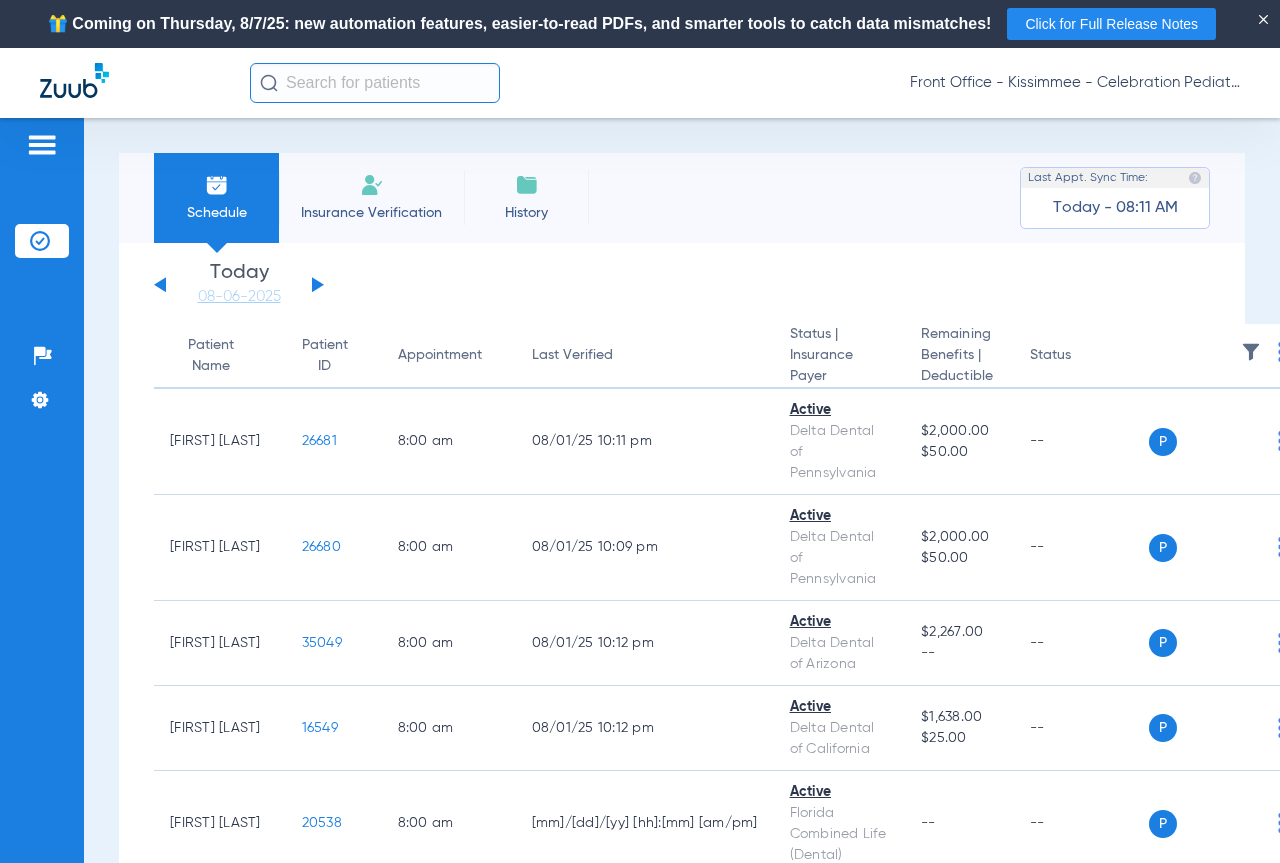 click 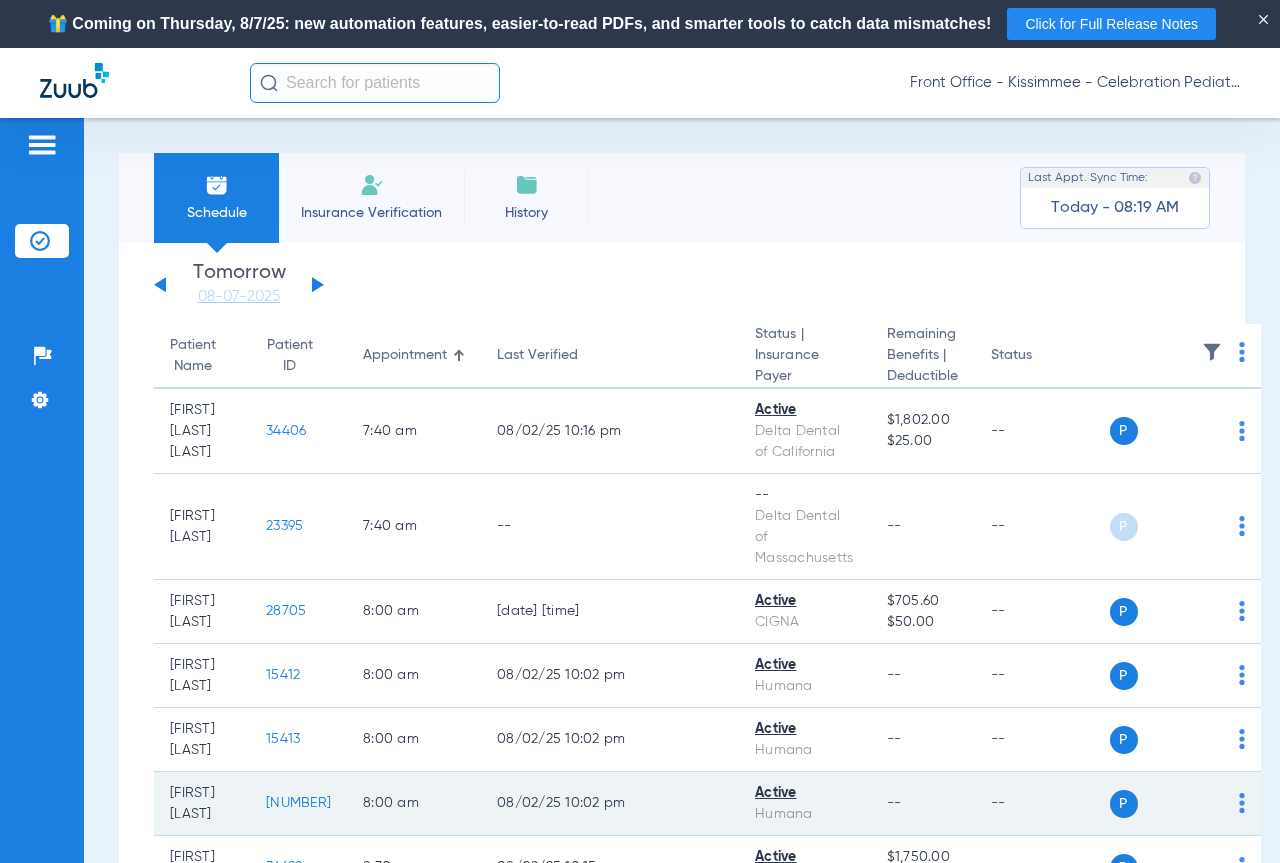 click on "[NUMBER]" 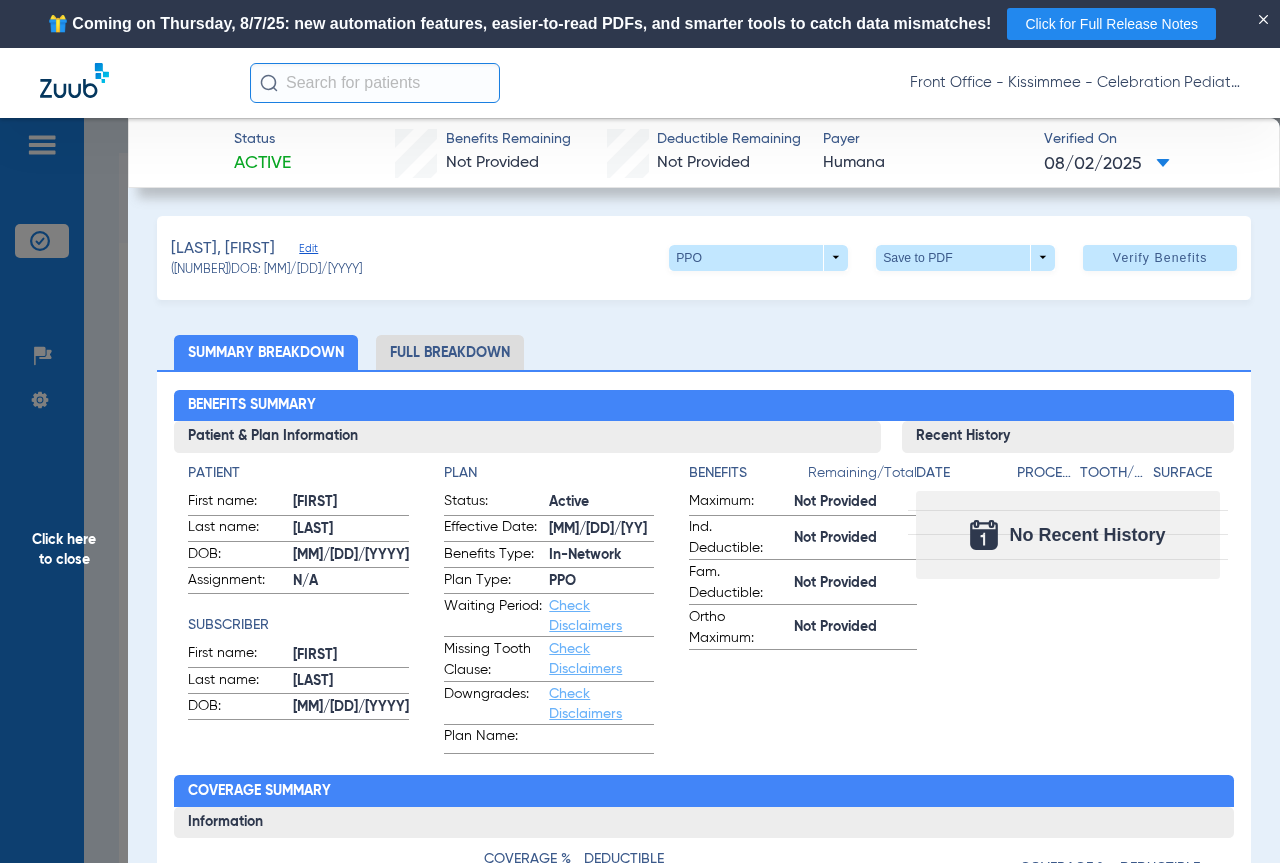 click on "Full Breakdown" 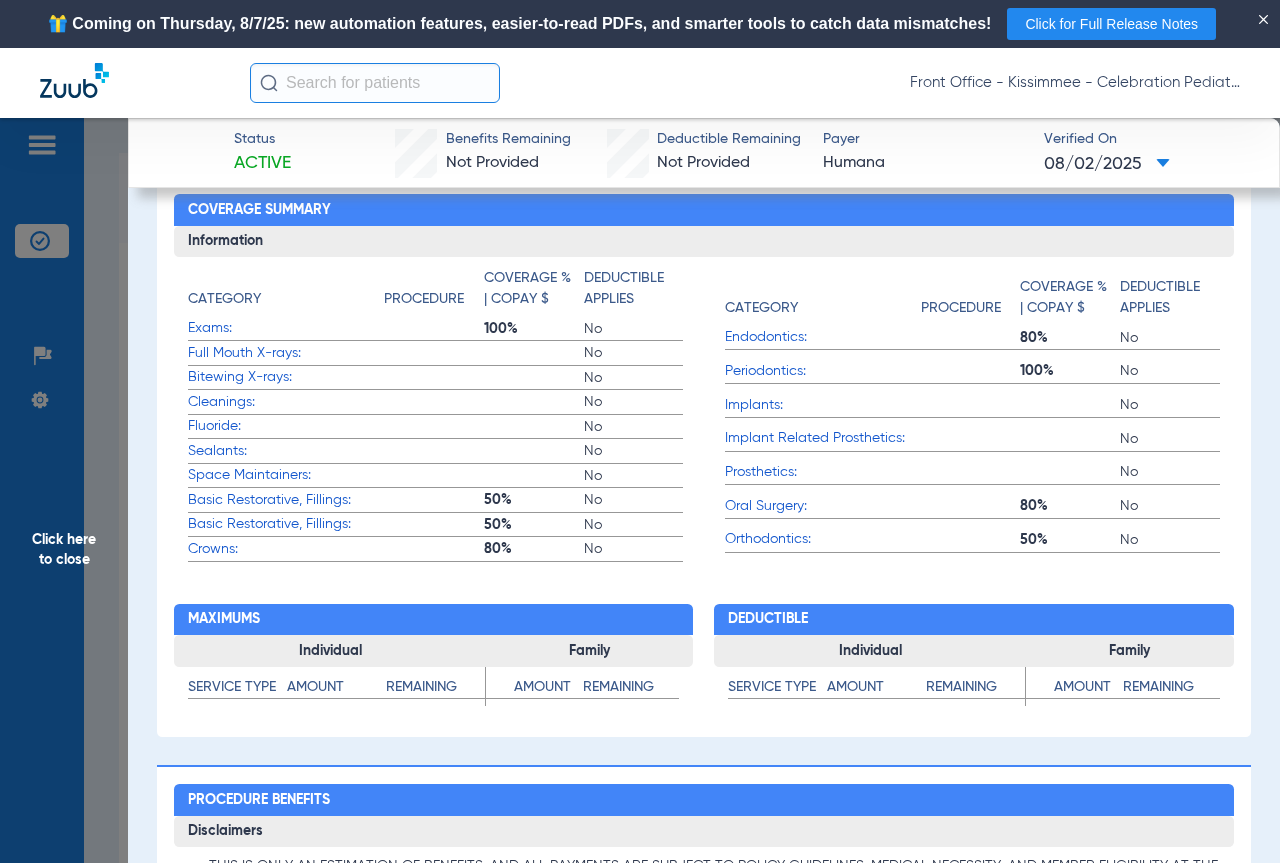 scroll, scrollTop: 1100, scrollLeft: 0, axis: vertical 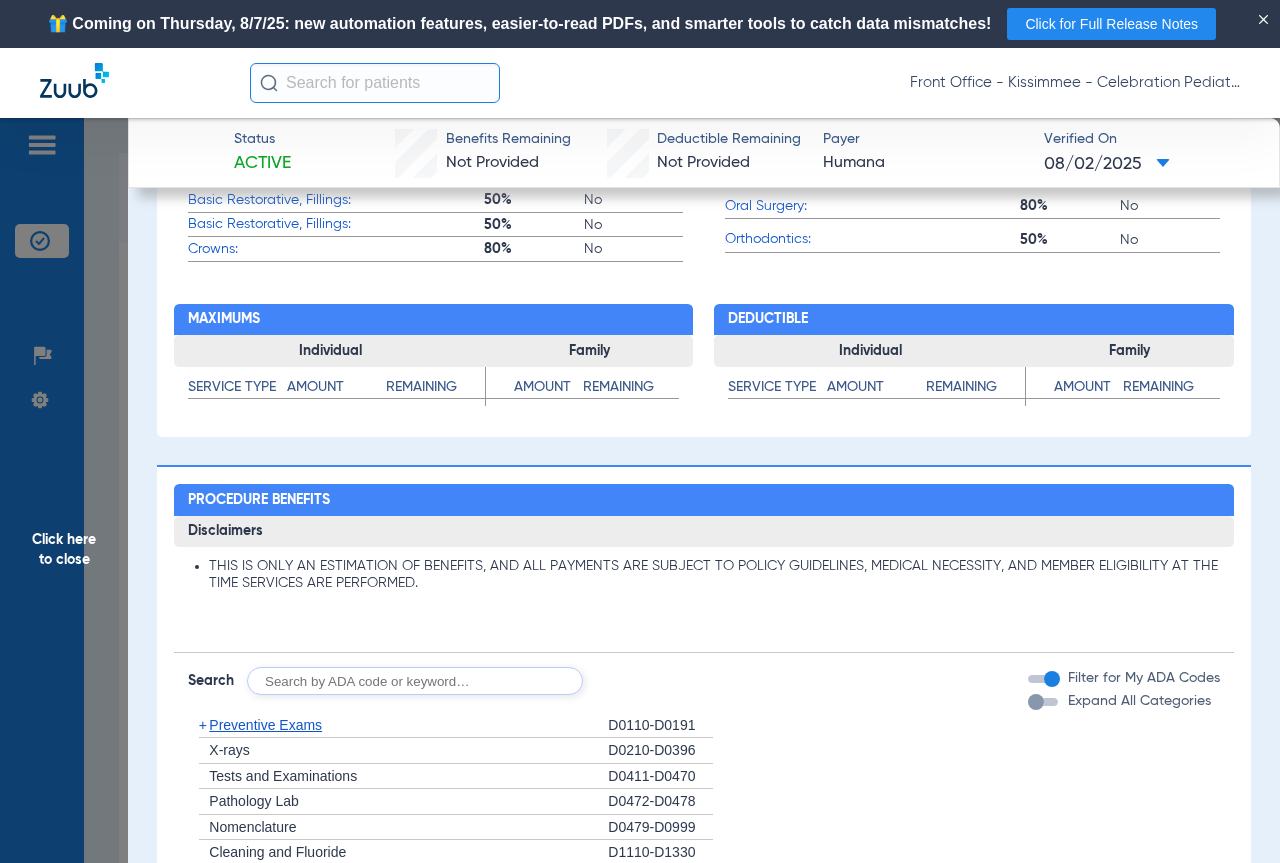 drag, startPoint x: 879, startPoint y: 400, endPoint x: 1060, endPoint y: 508, distance: 210.77238 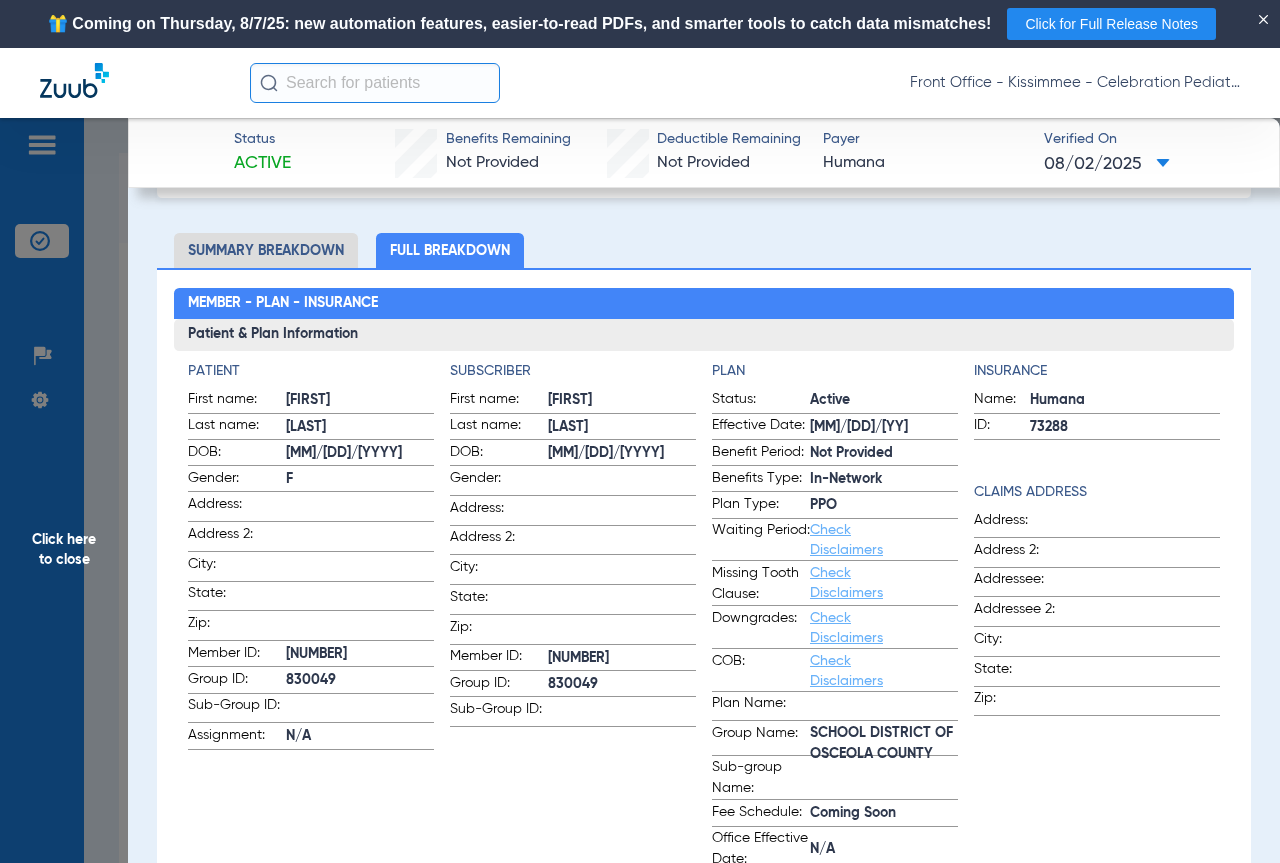 scroll, scrollTop: 100, scrollLeft: 0, axis: vertical 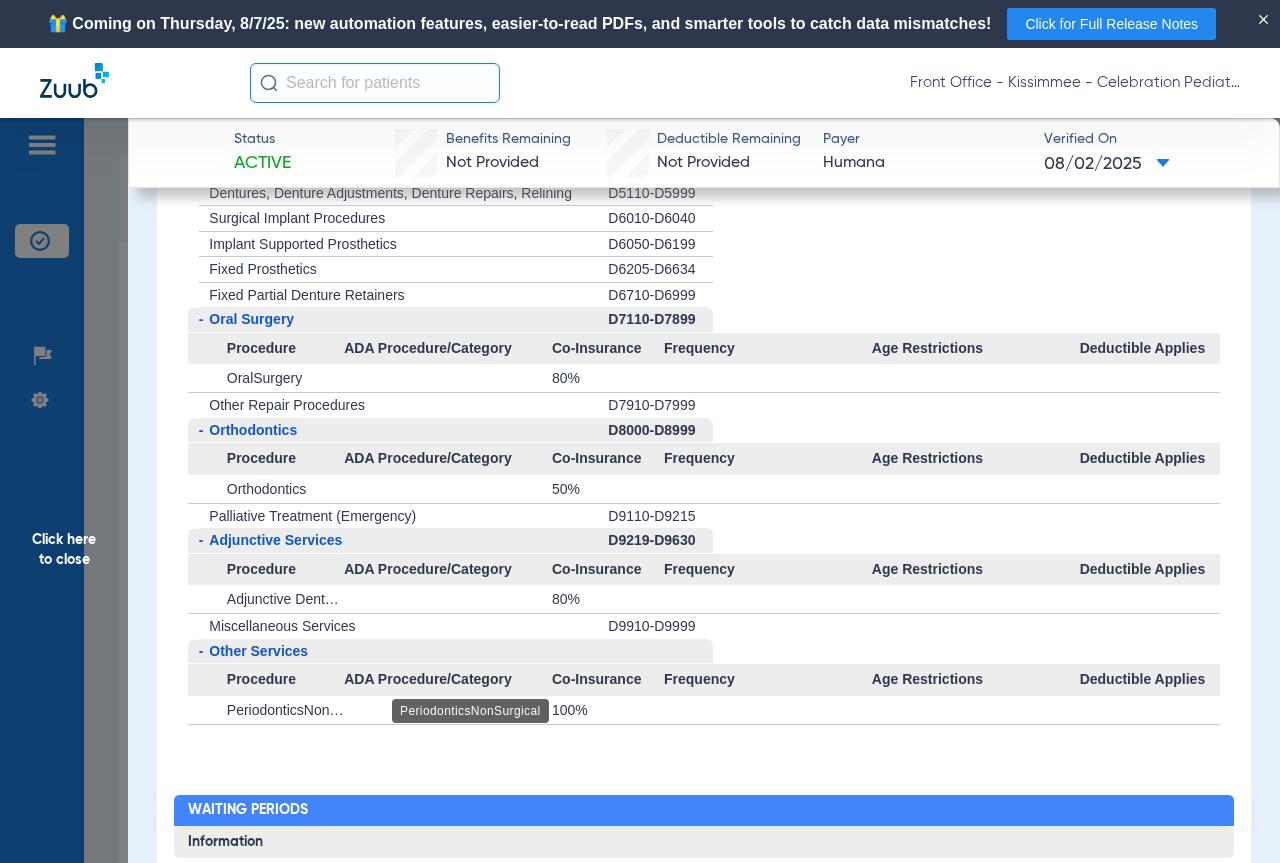 click on "PeriodonticsNonSurgical" 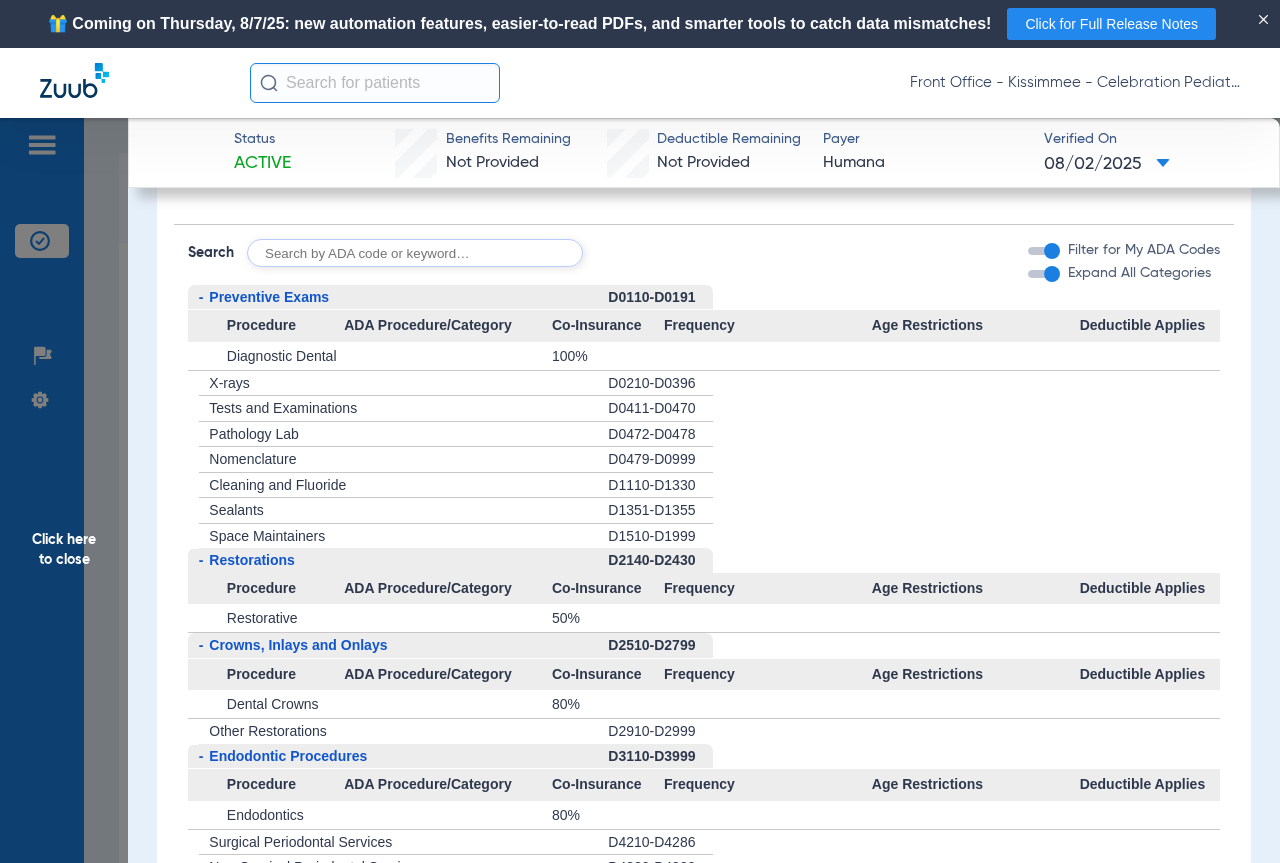 scroll, scrollTop: 1328, scrollLeft: 0, axis: vertical 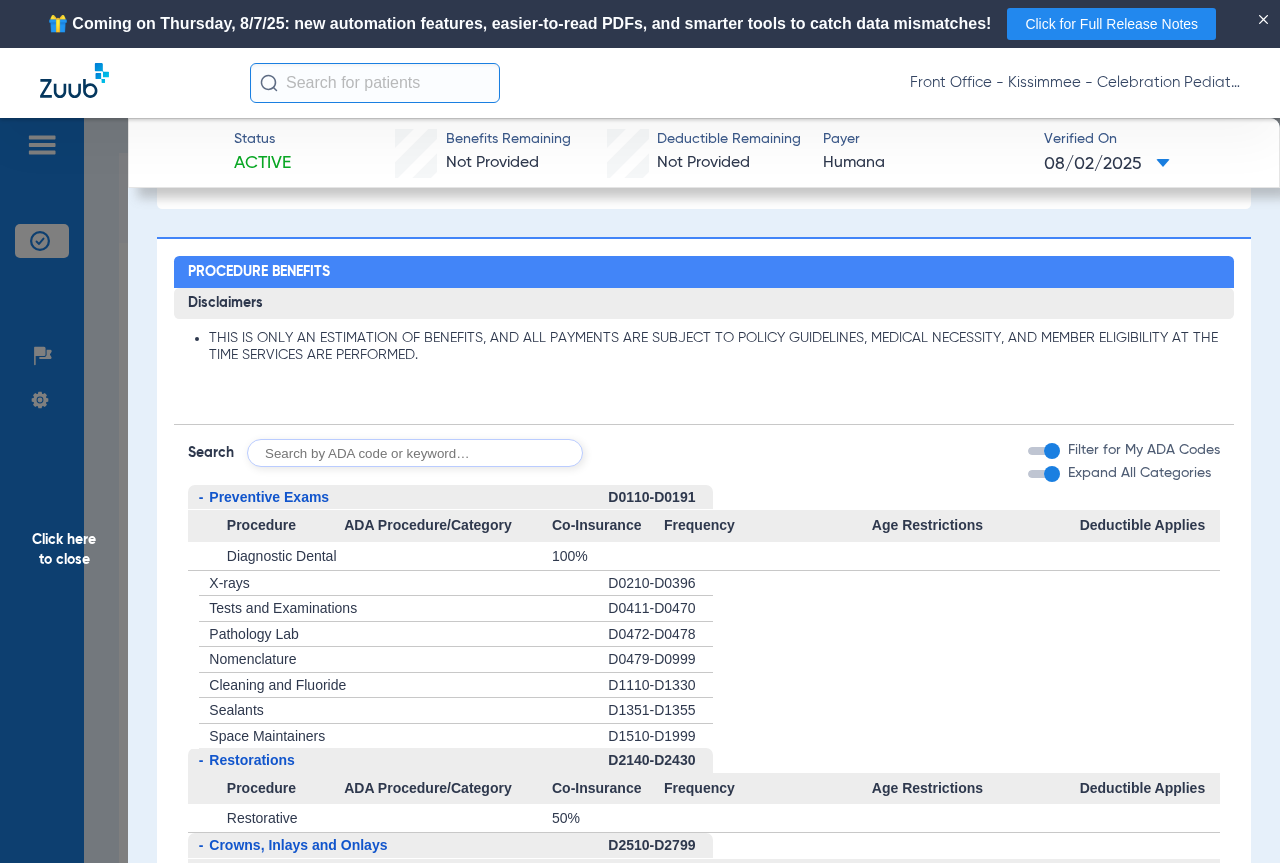 click 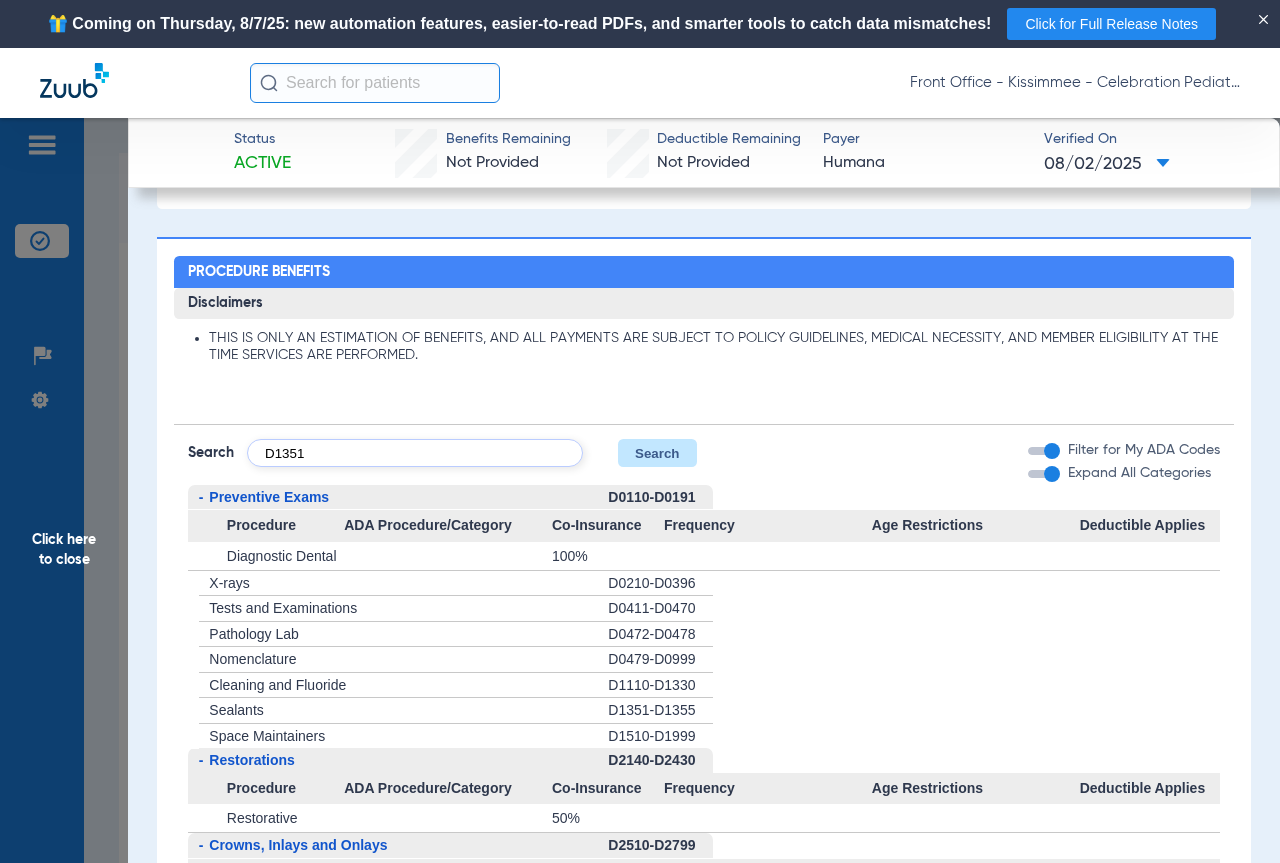 type on "D1351" 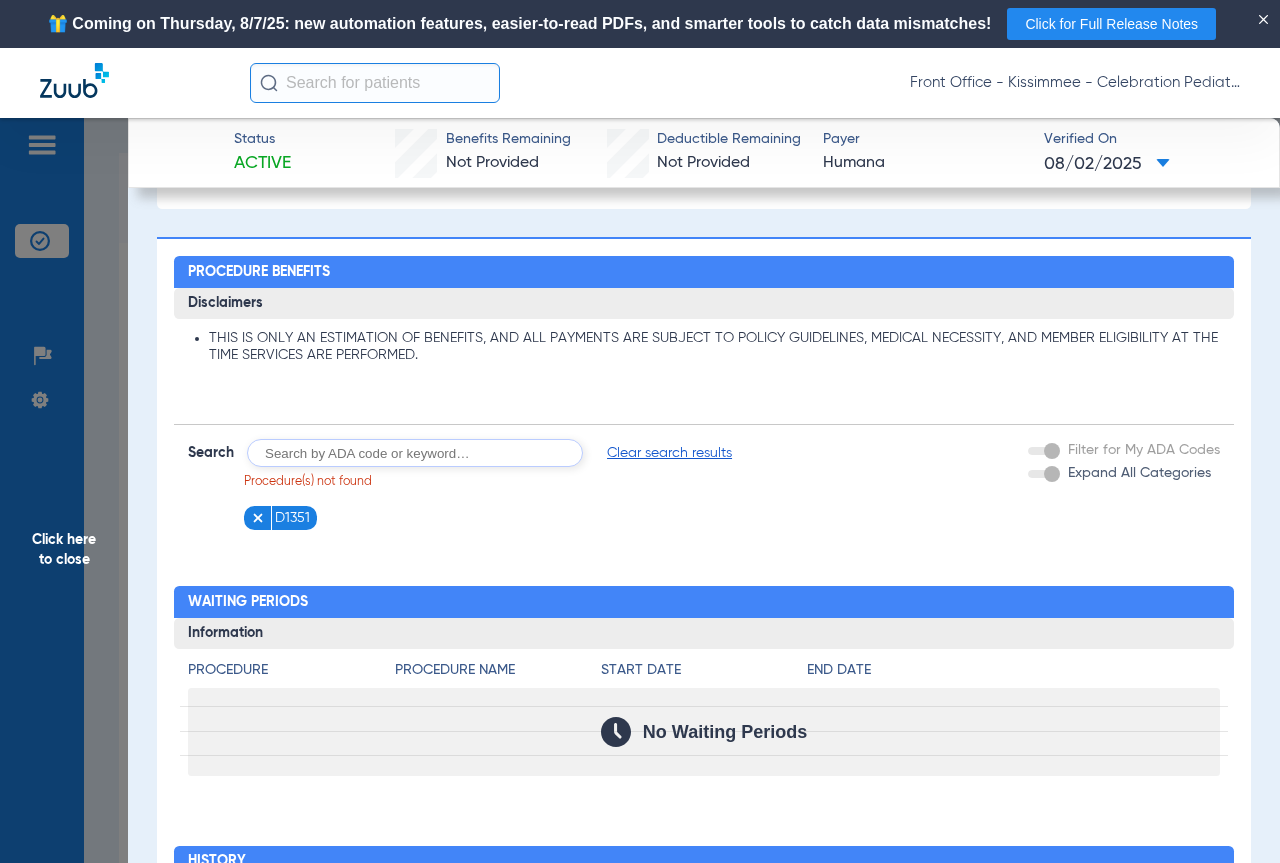 click 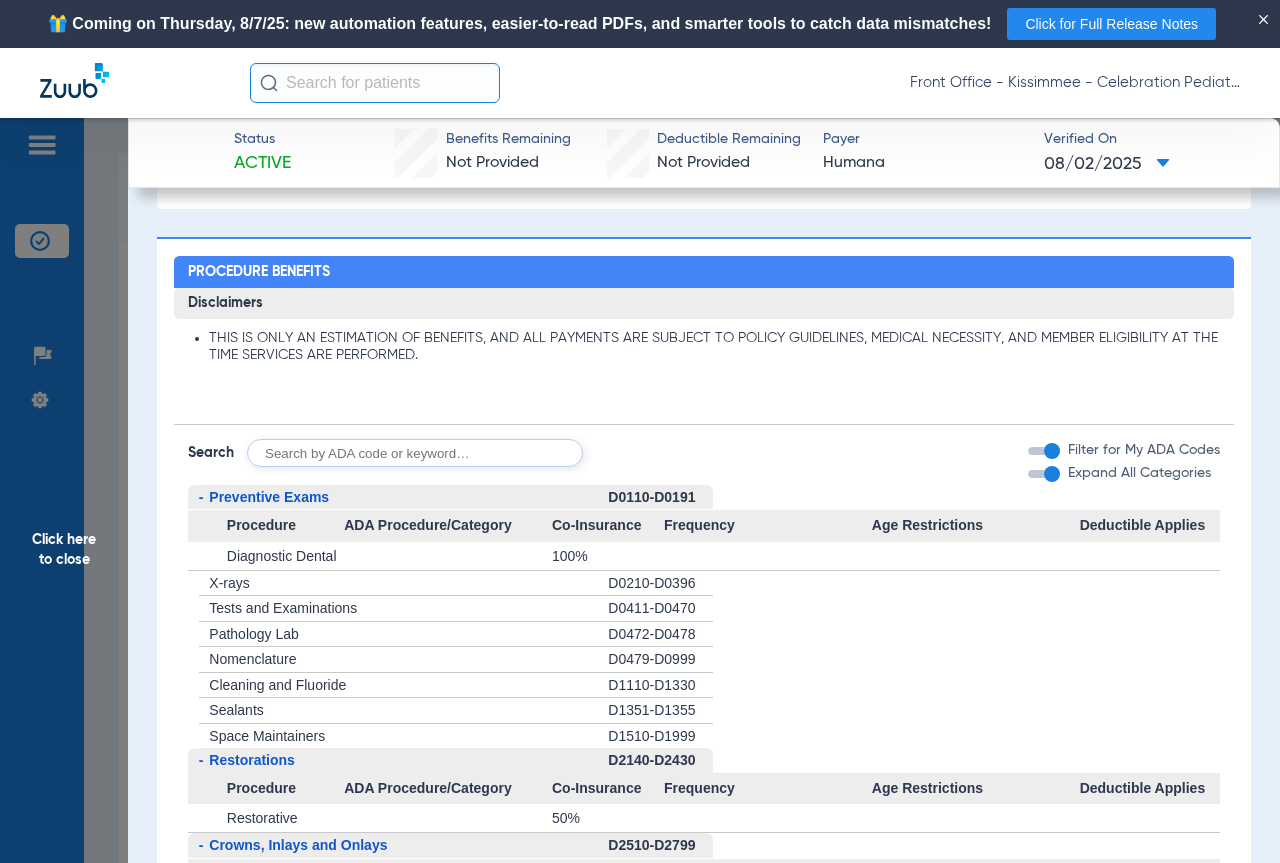 click 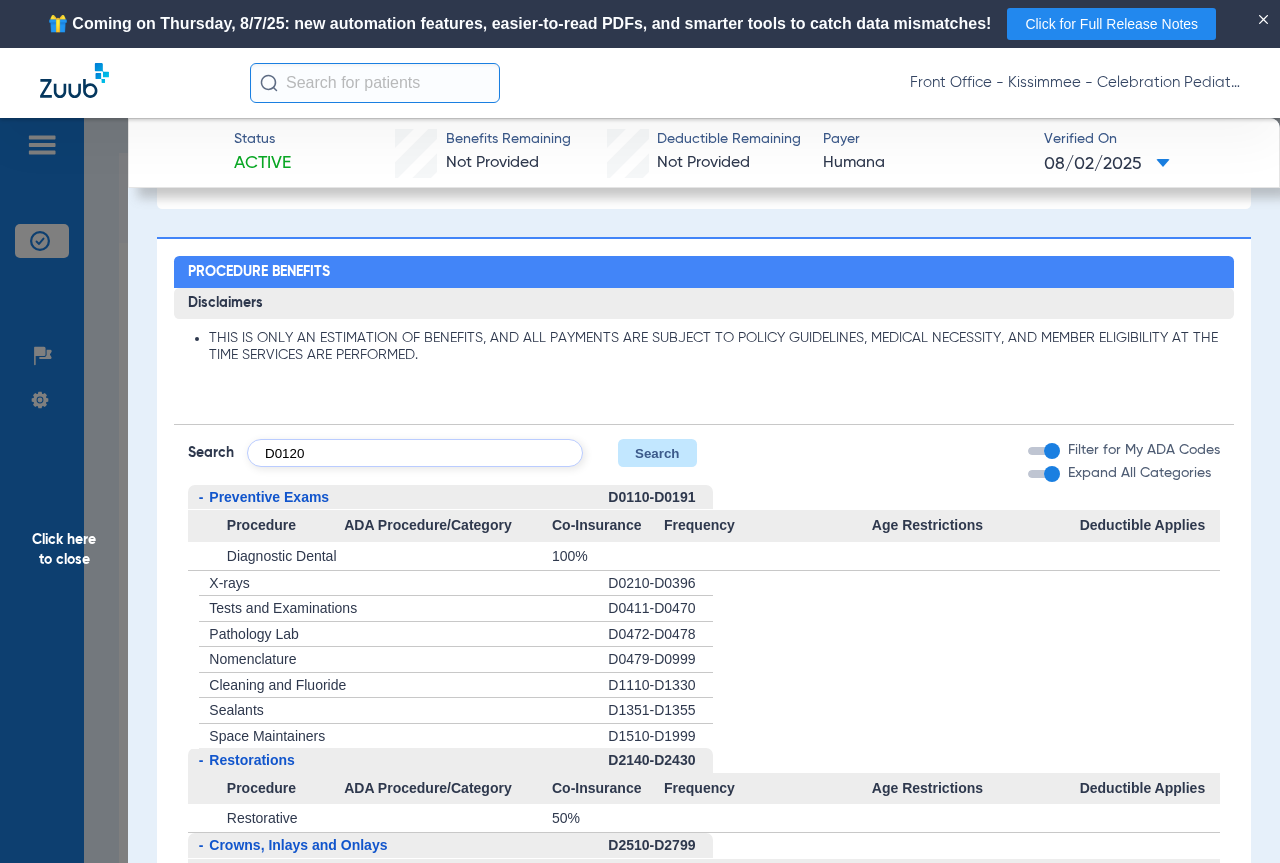 type on "D0120" 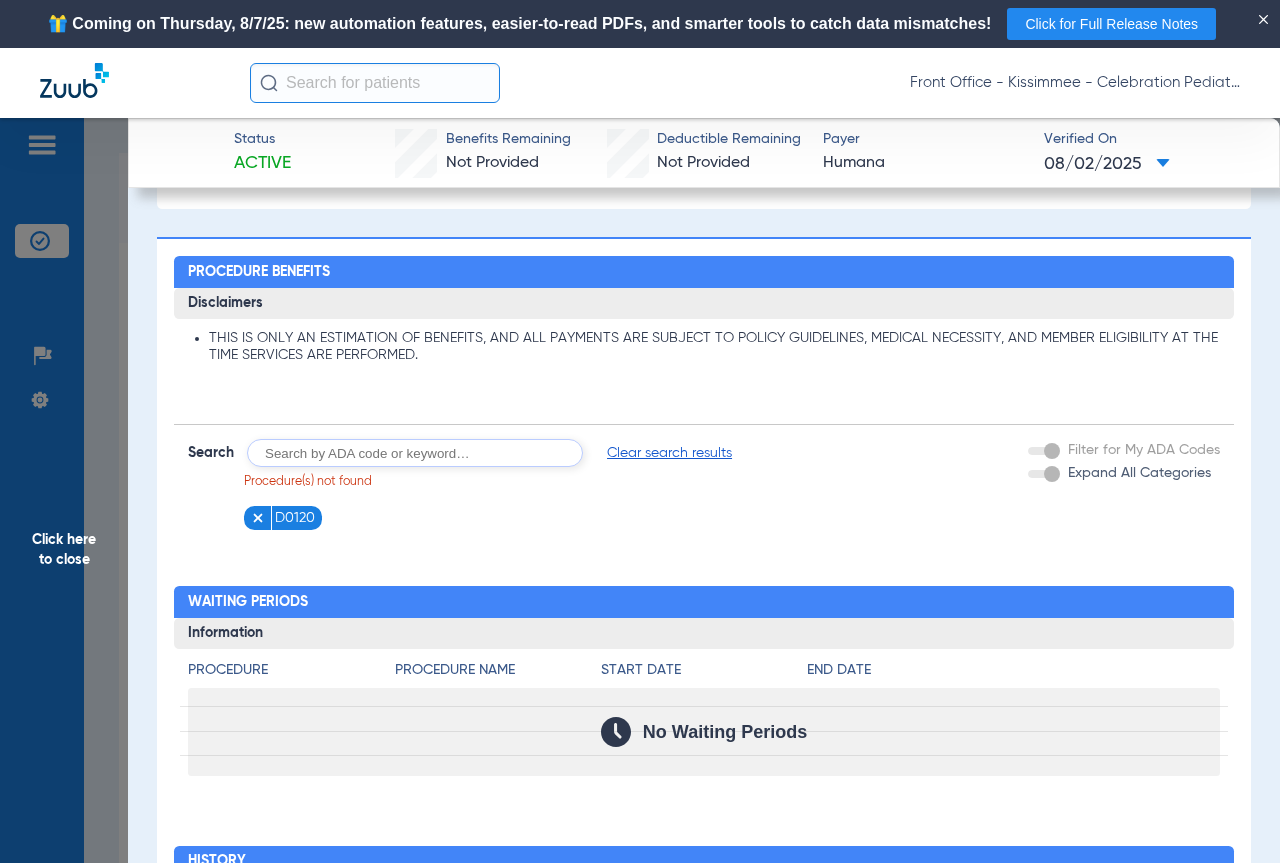 click 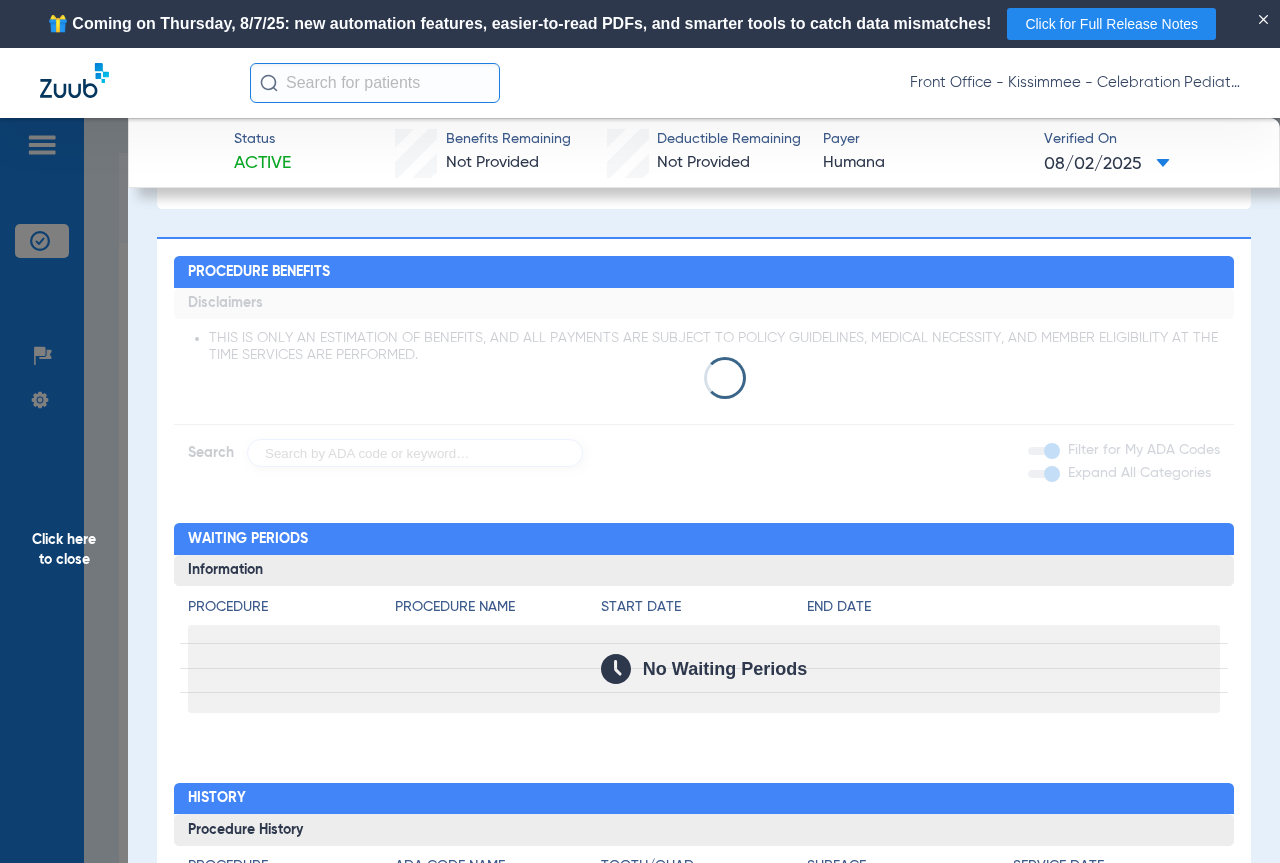 click 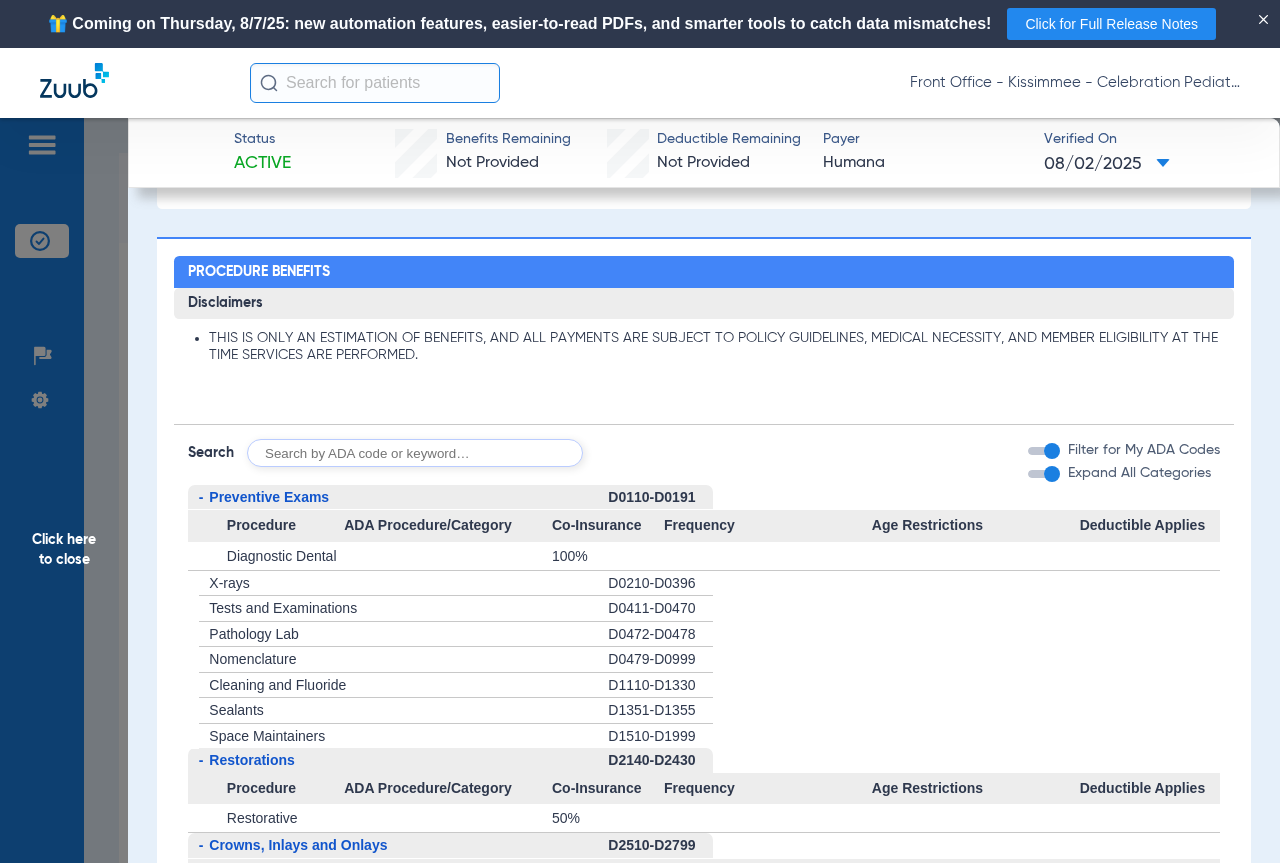 click 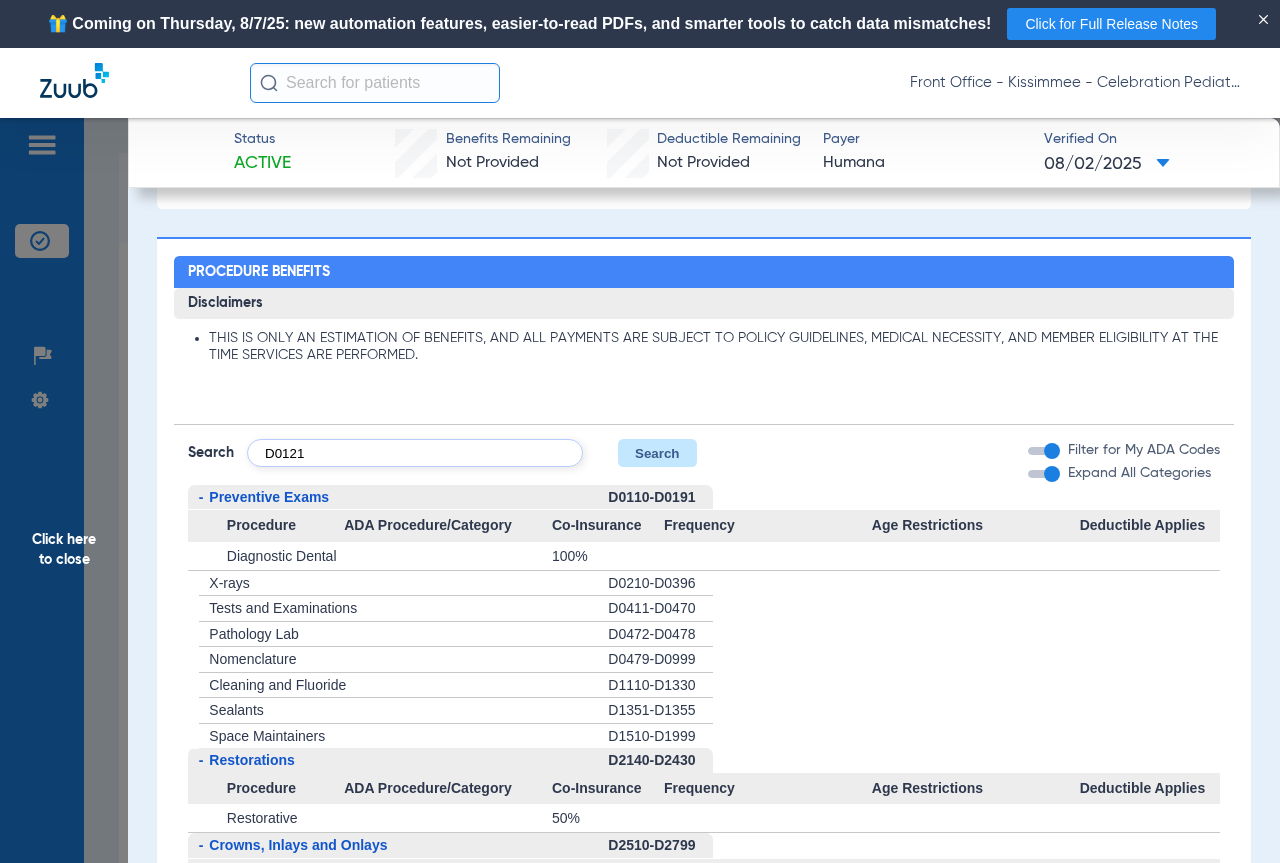 type on "D0121" 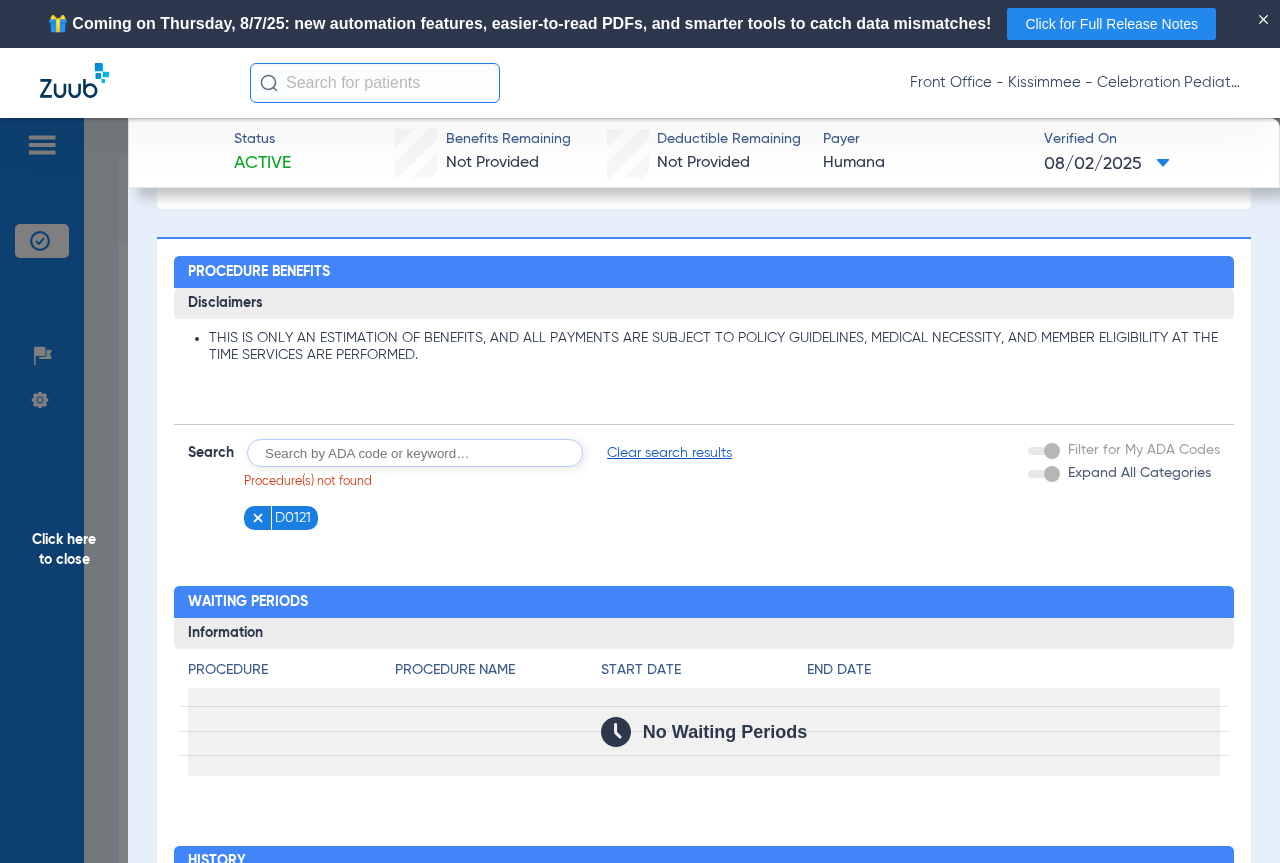 click 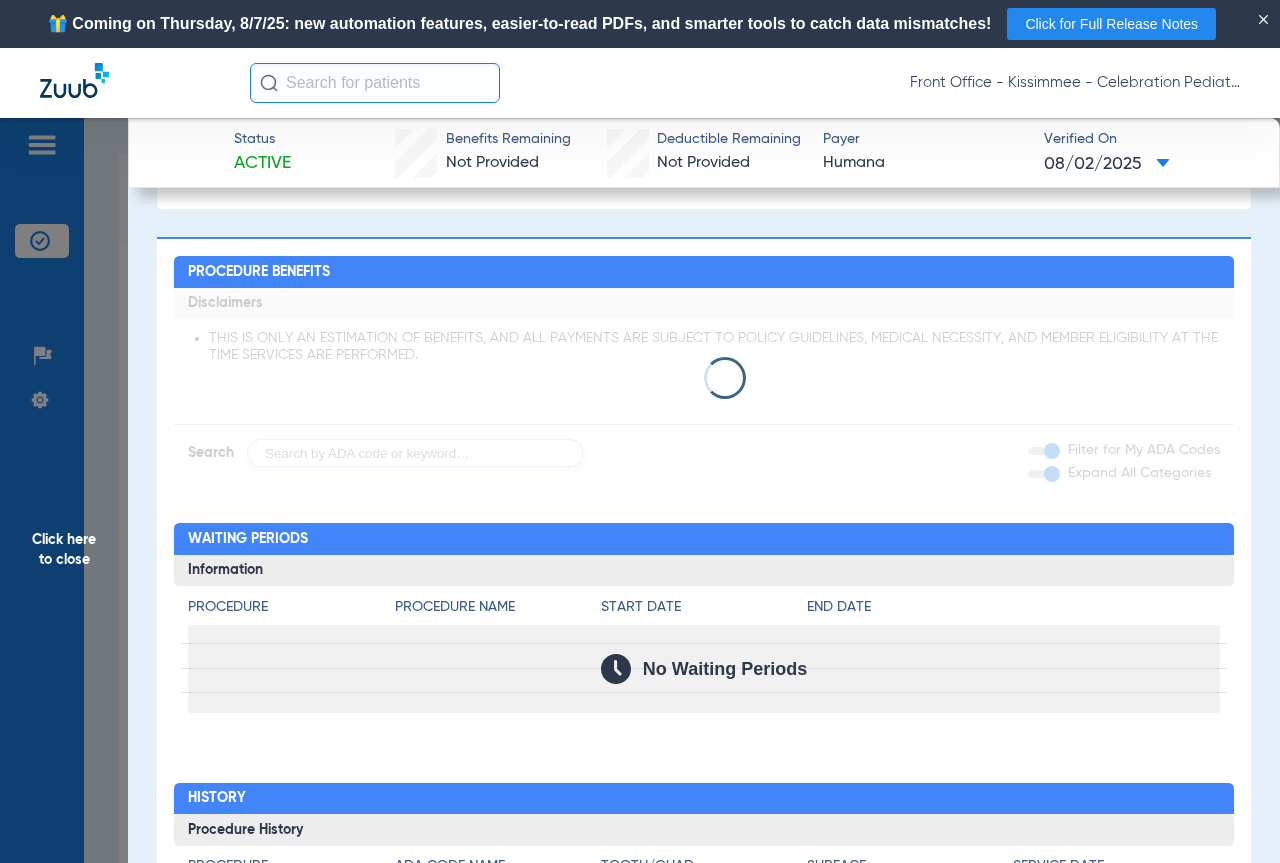 click 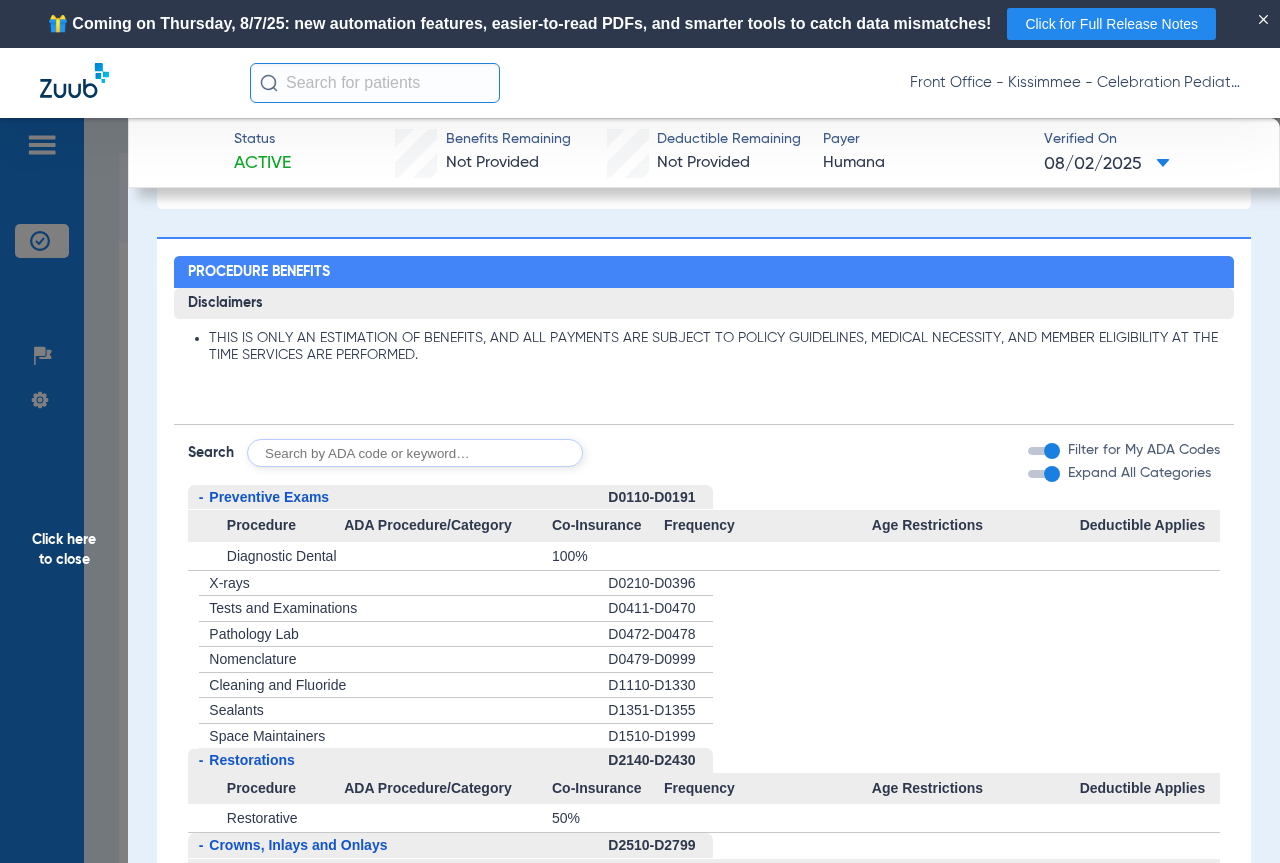 click 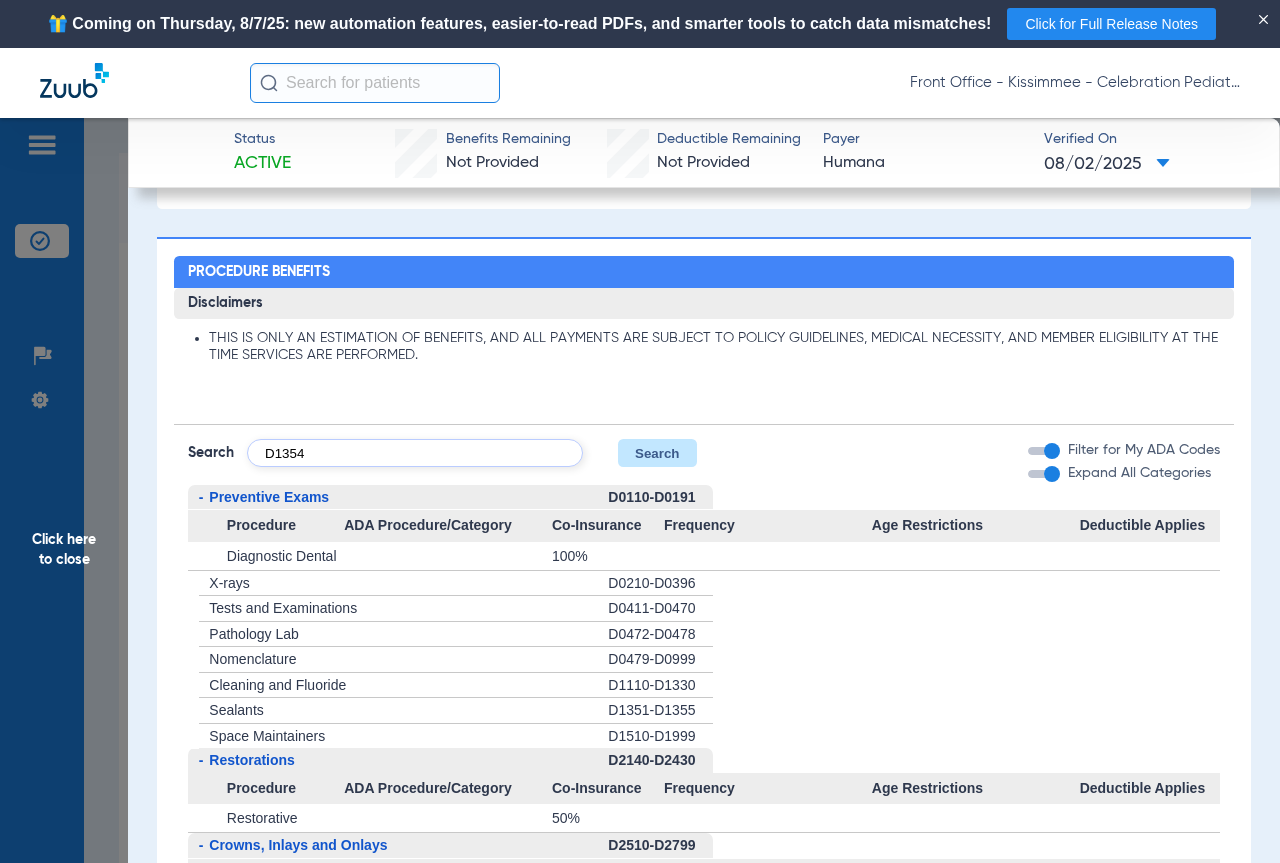 type on "D1354" 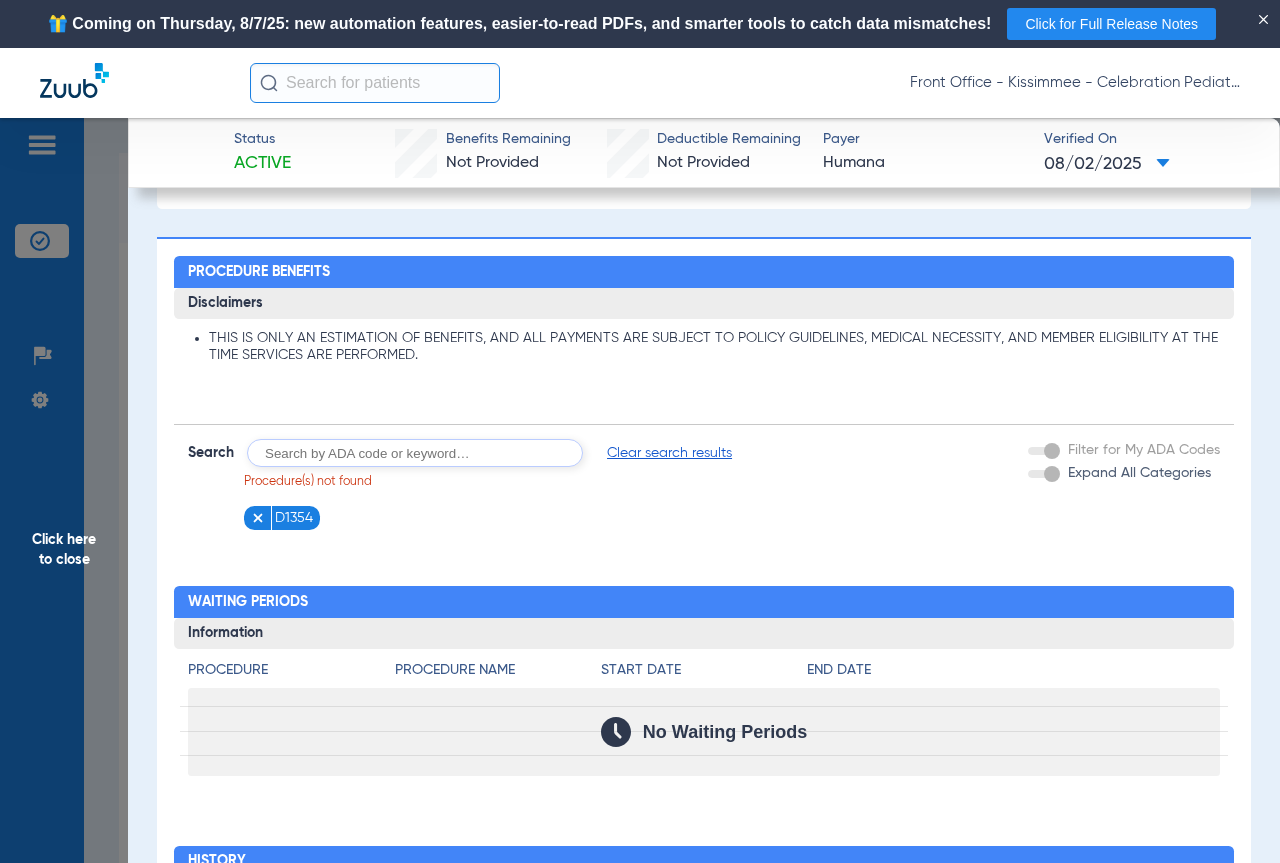 click 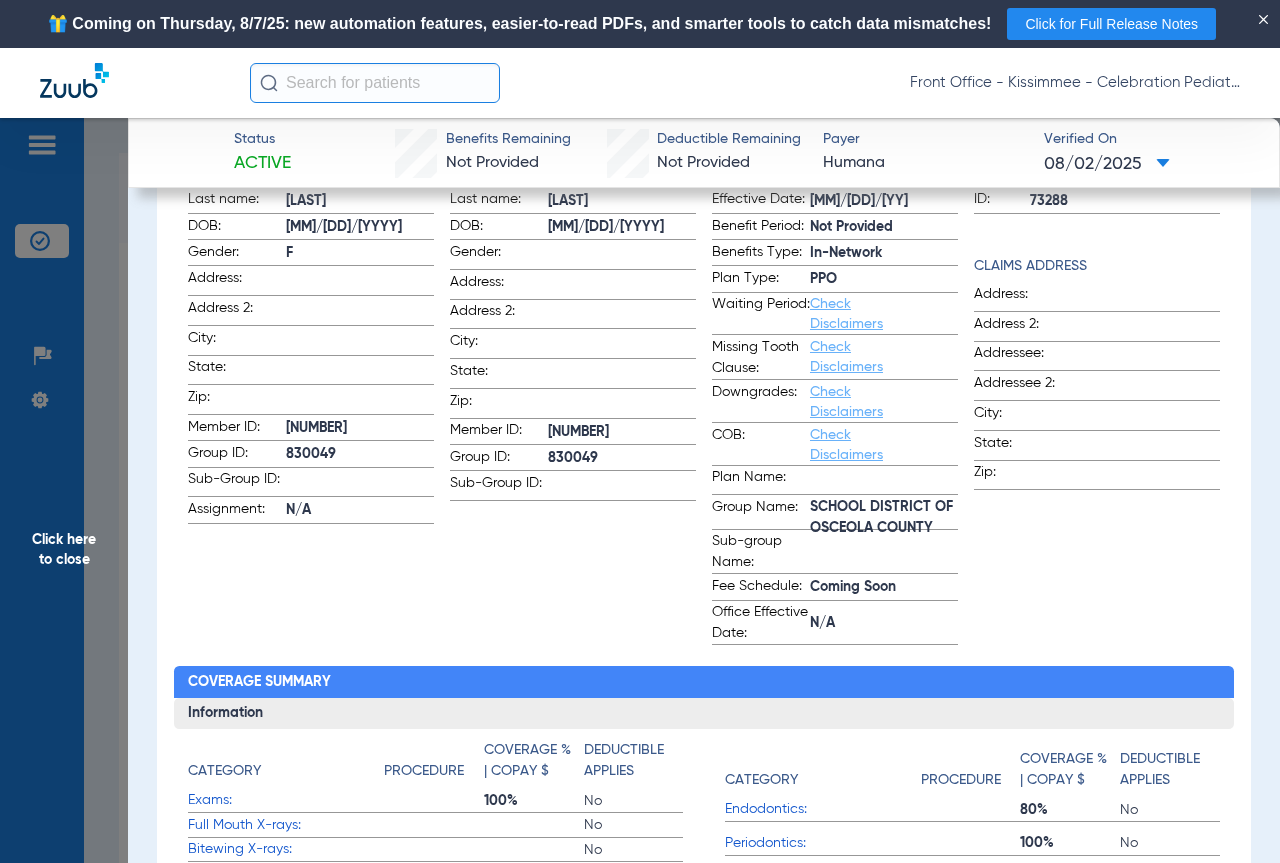 scroll, scrollTop: 0, scrollLeft: 0, axis: both 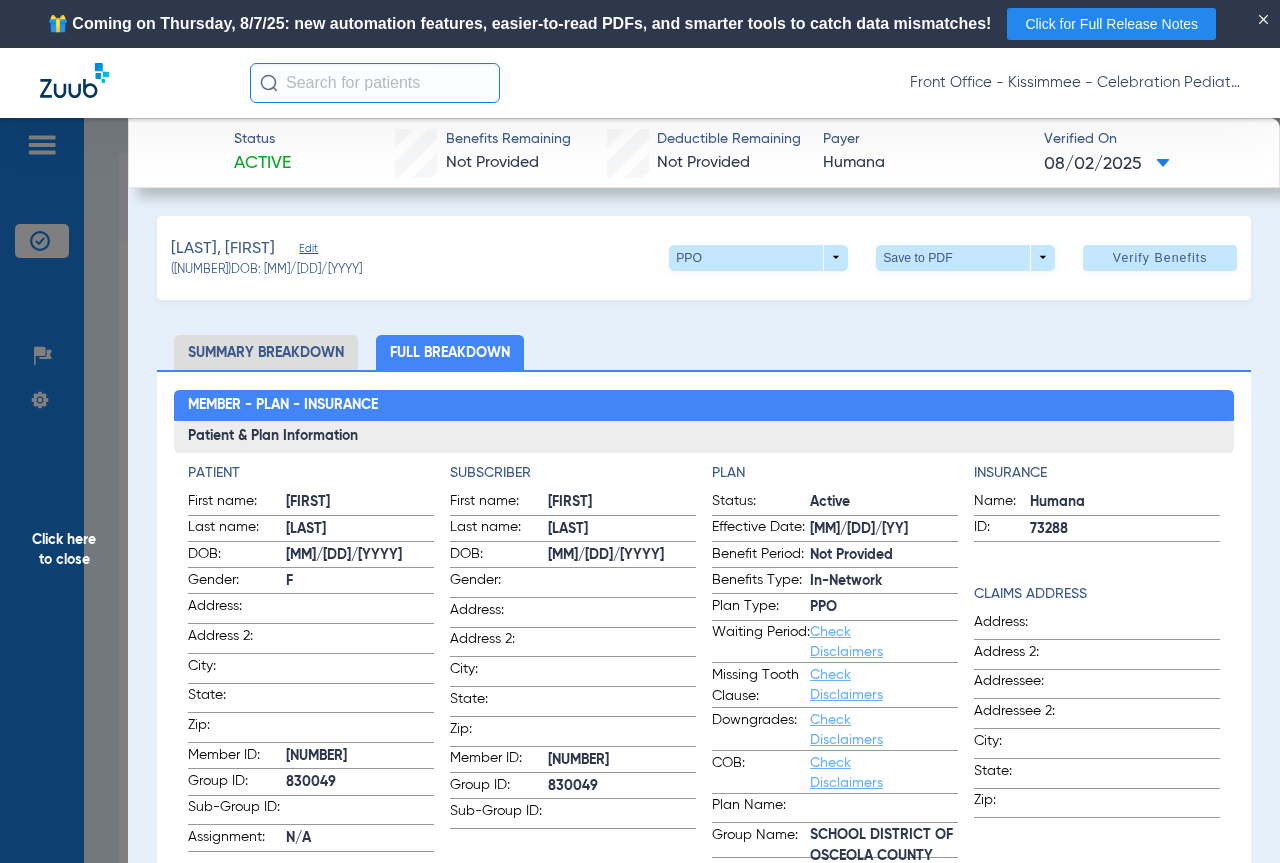drag, startPoint x: 1107, startPoint y: 142, endPoint x: 1121, endPoint y: 174, distance: 34.928497 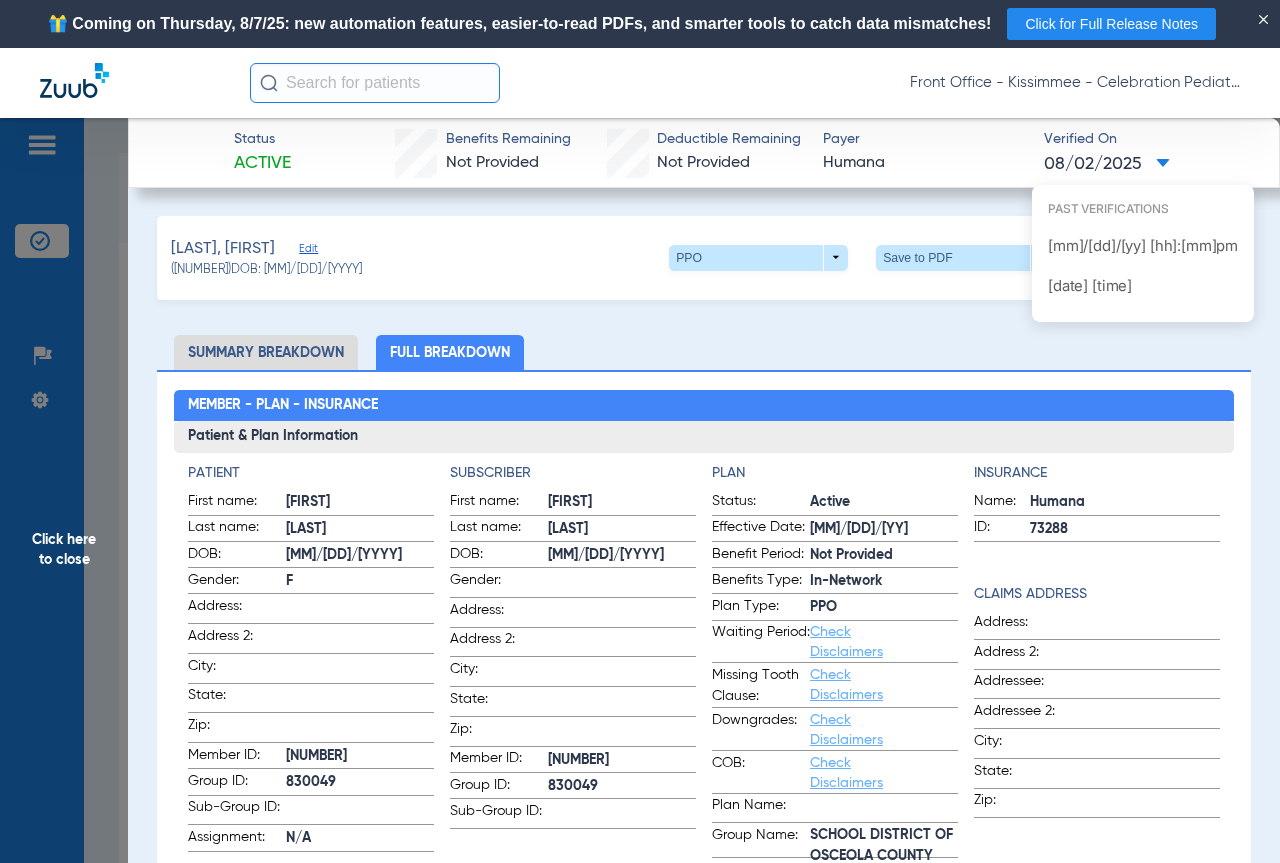 click at bounding box center [640, 431] 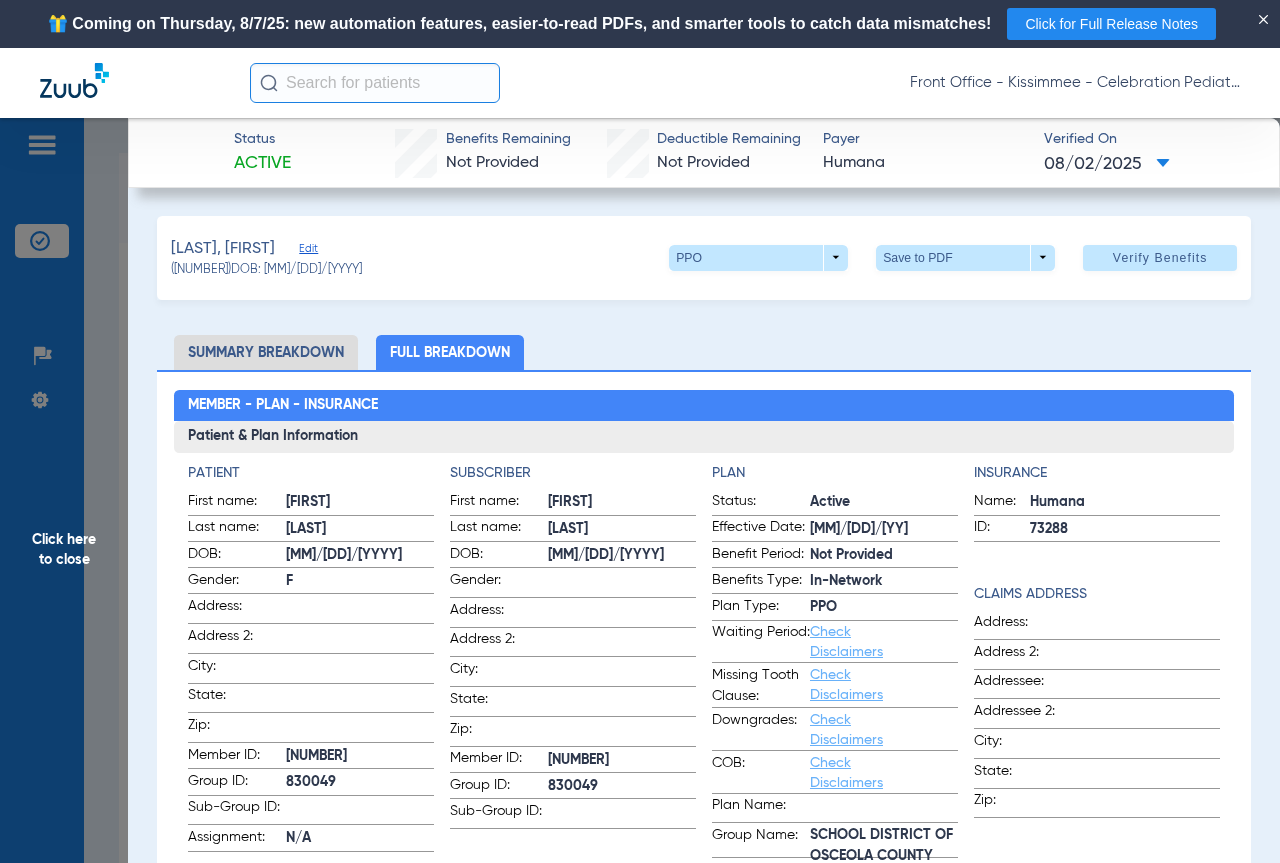 click on "08/02/2025" 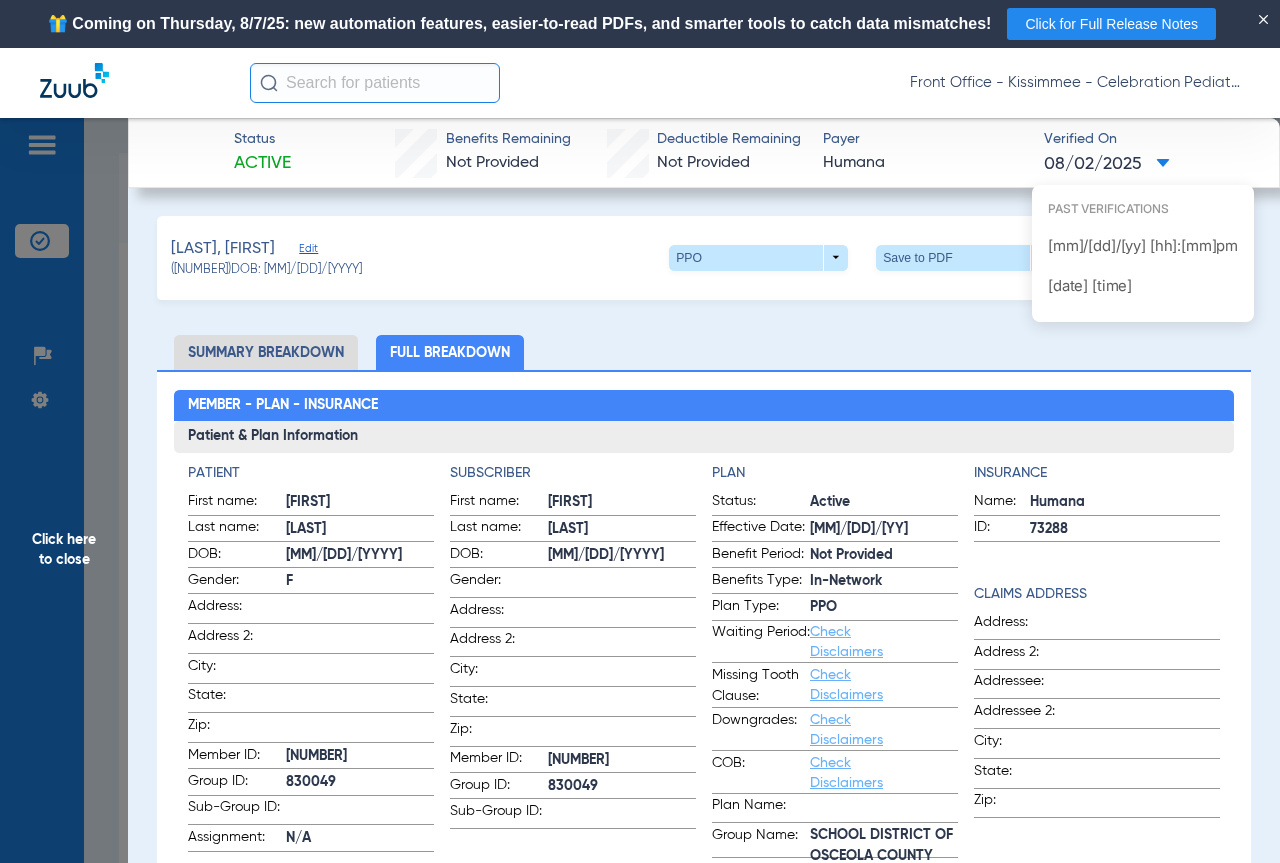 click at bounding box center [640, 431] 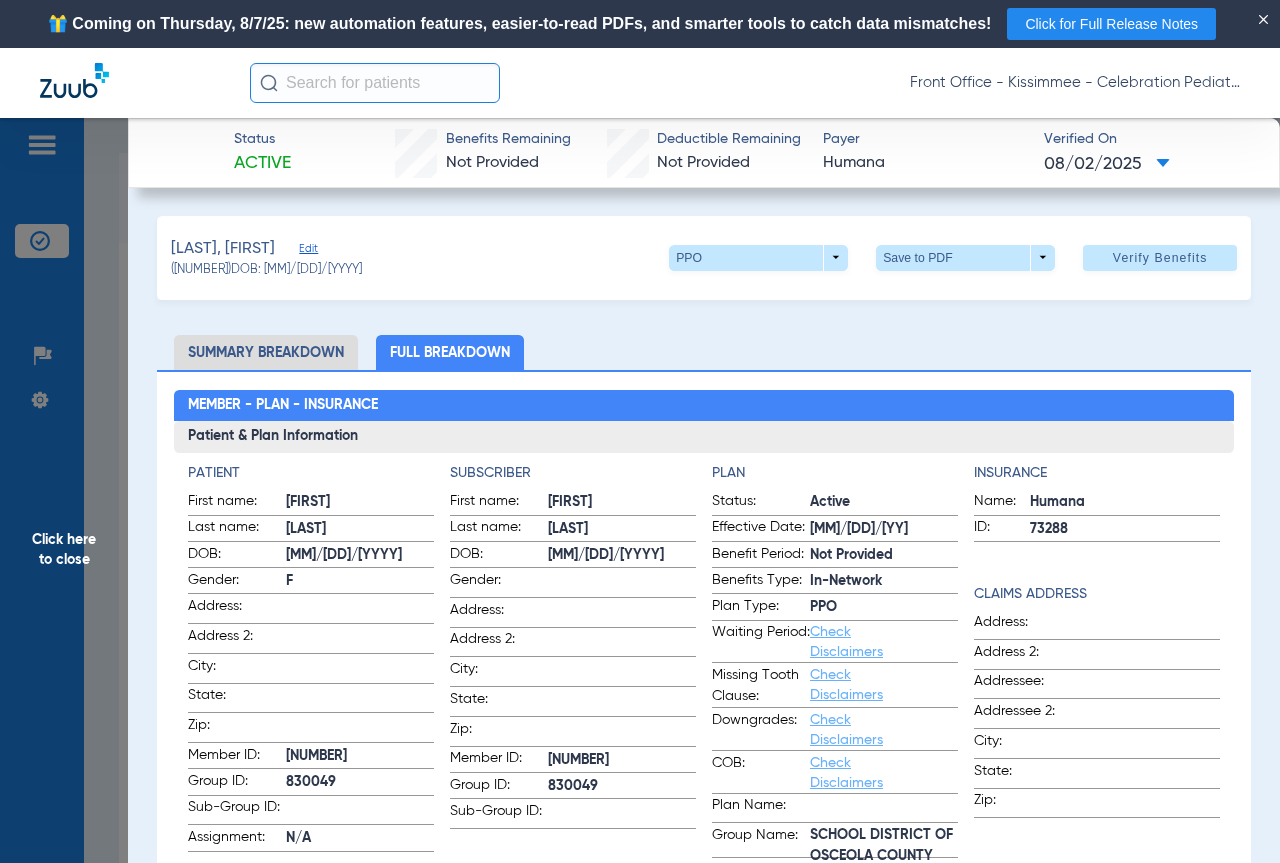 click on "[LAST], [FIRST]   Edit   ([NUMBER])   DOB: [MM]/[DD]/[YYYY]   PPO  arrow_drop_down  Save to PDF  arrow_drop_down  Verify Benefits" 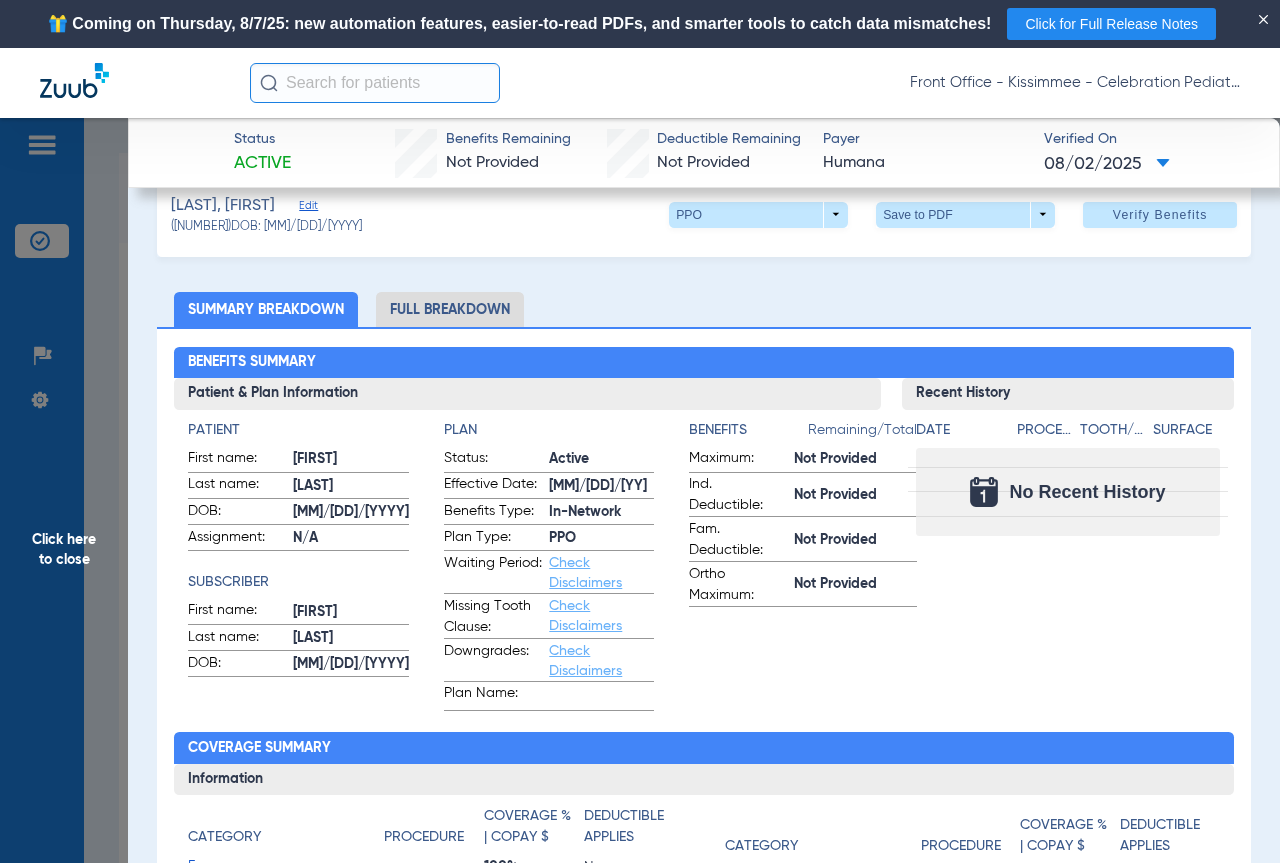 scroll, scrollTop: 0, scrollLeft: 0, axis: both 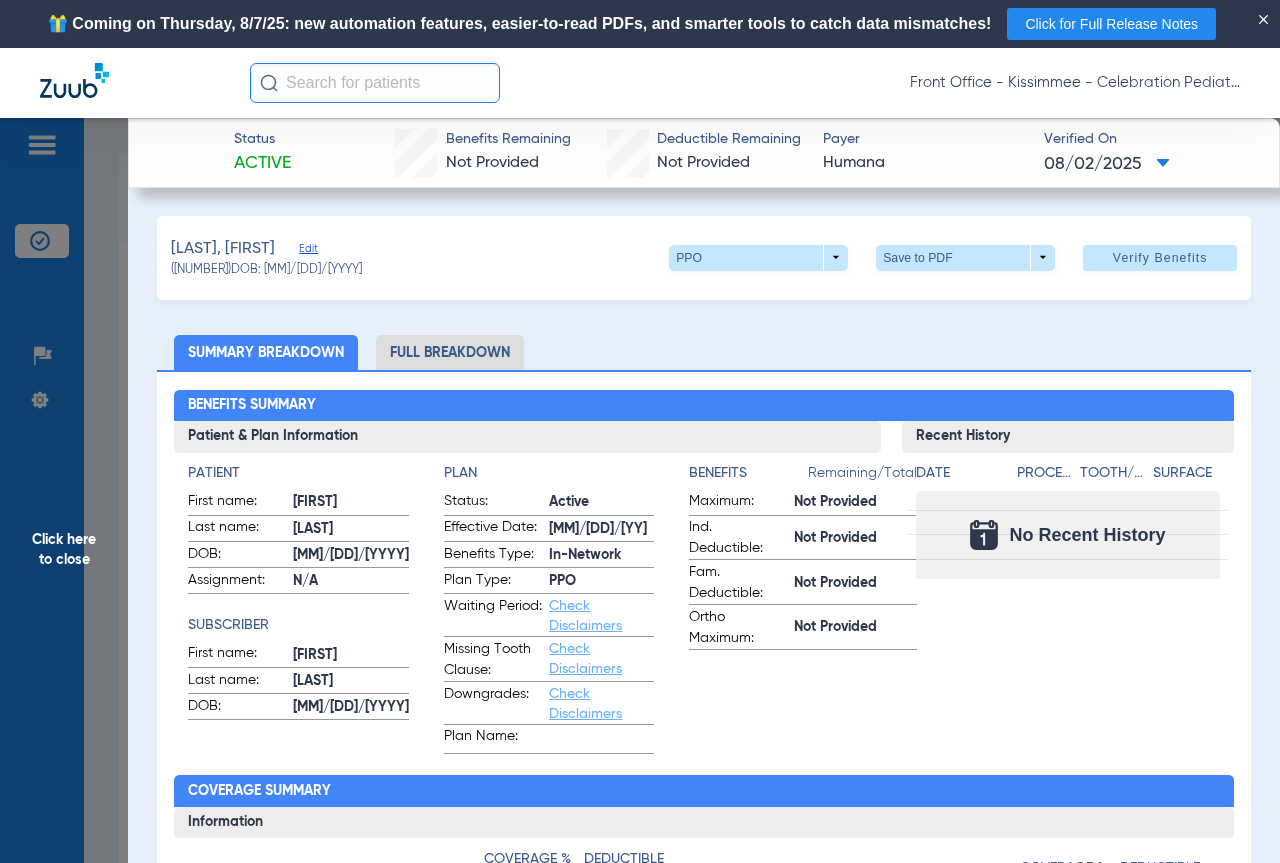 click on "Full Breakdown" 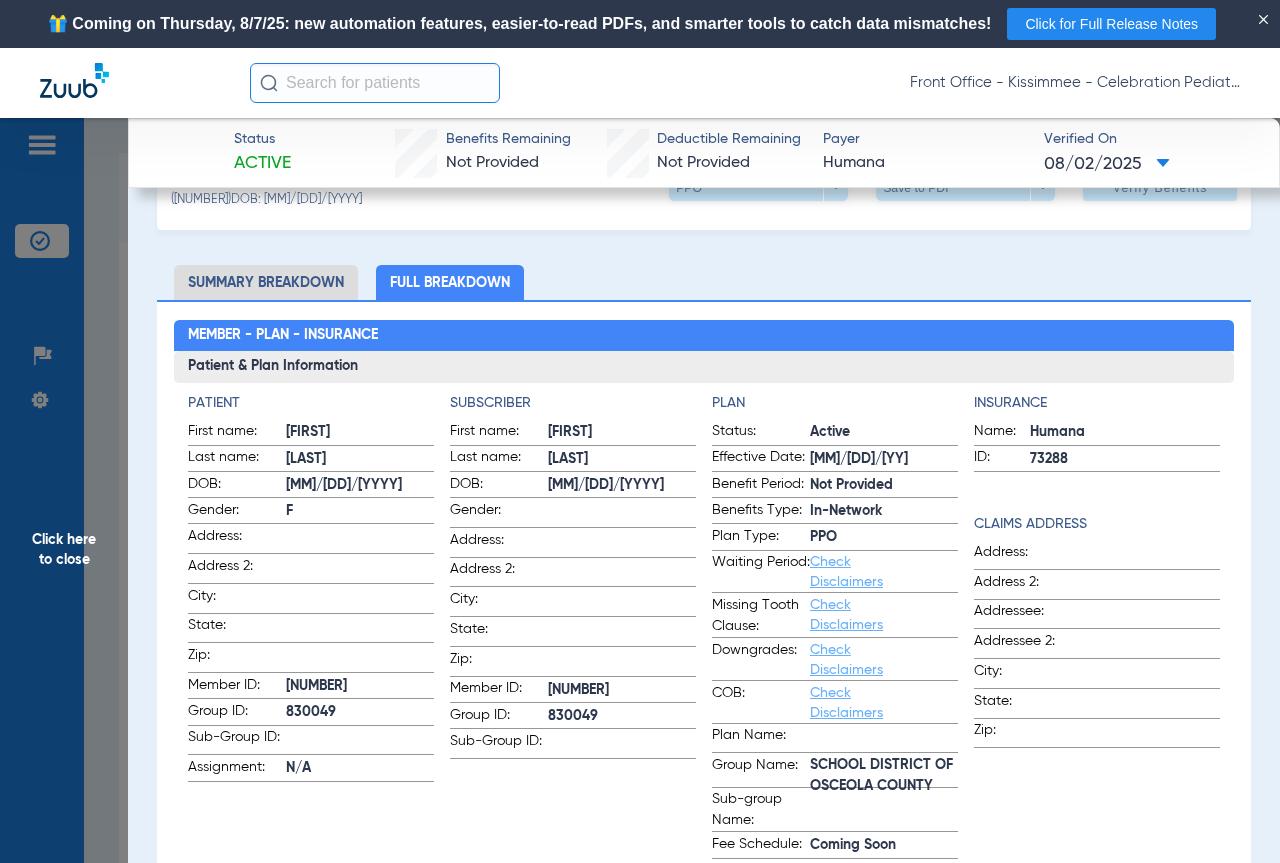 scroll, scrollTop: 0, scrollLeft: 0, axis: both 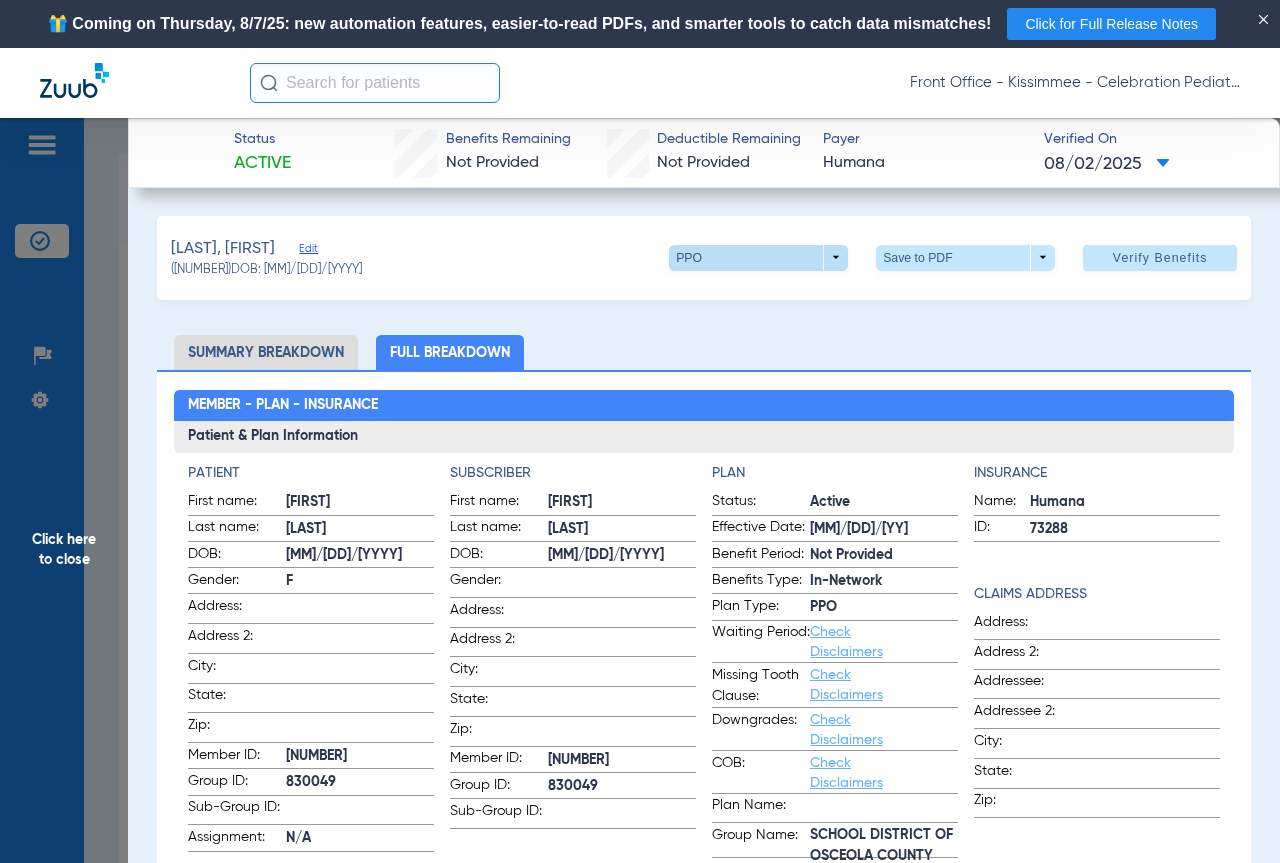 click 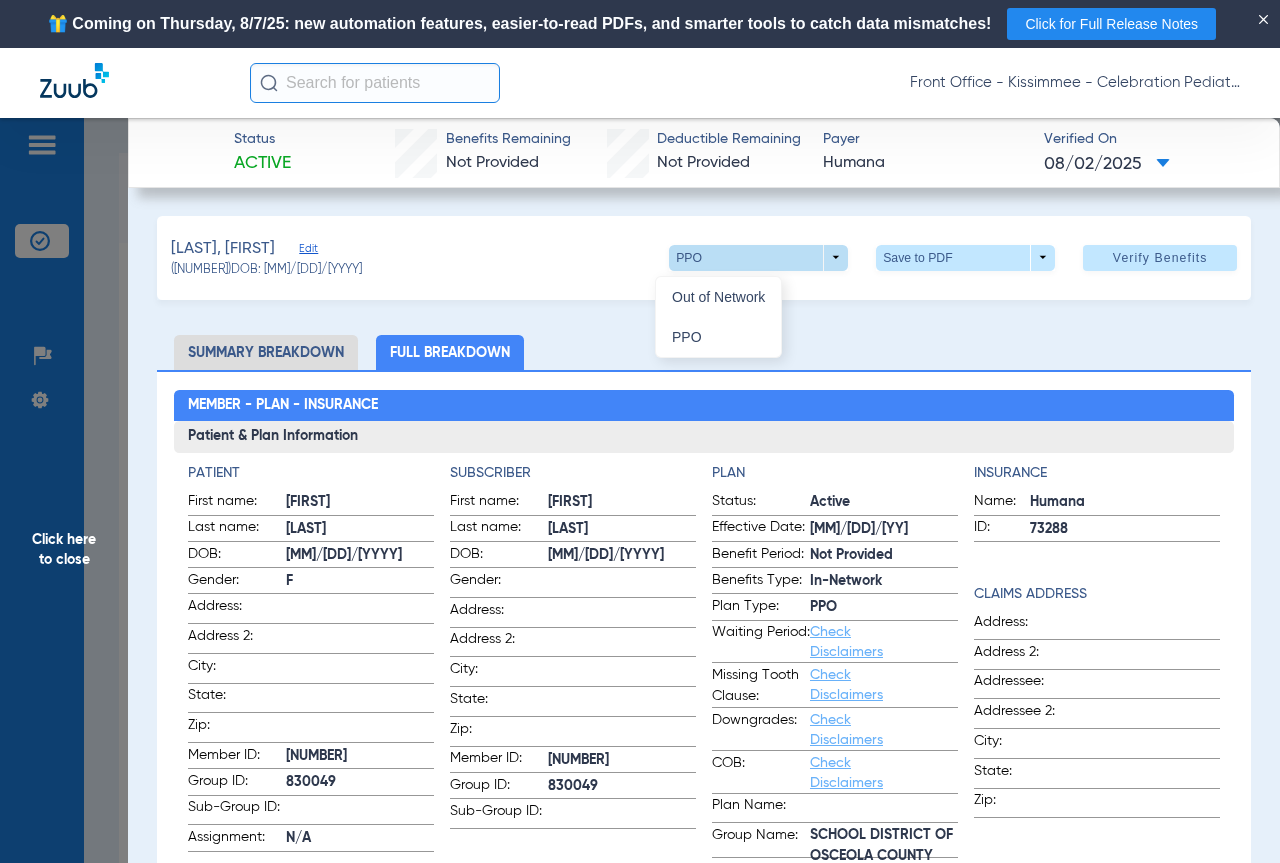 click at bounding box center [640, 431] 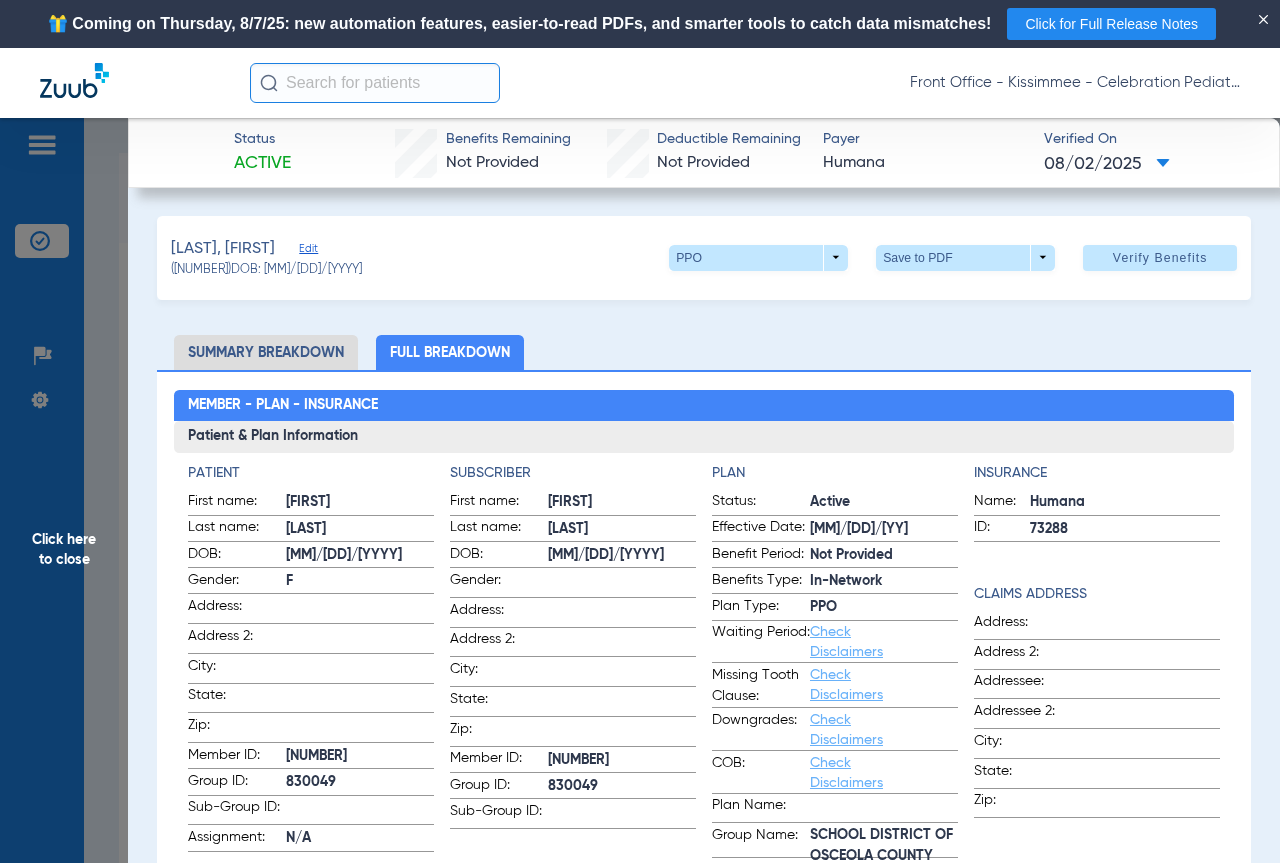 click on "[LAST], [FIRST]   Edit   ([NUMBER])   DOB: [MM]/[DD]/[YYYY]   PPO  arrow_drop_down  Save to PDF  arrow_drop_down  Verify Benefits   Subscriber Information   First name  [FIRST]  Last name  [LAST]  DOB  mm / dd / yyyy [MM]/[DD]/[YYYY]  Member ID  [NUMBER]  Group ID (optional)  [NUMBER]  Insurance Payer   Insurance
Humana  Provider   Dentist
[NAME] [TITLE]  [NUMBER]  remove   Dependent Information   First name  [FIRST]  Last name  [LAST]  DOB  mm / dd / yyyy [MM]/[DD]/[YYYY]  Member ID  same as subscriber [NUMBER]  Summary Breakdown   Full Breakdown  Member - Plan - Insurance Patient & Plan Information Patient First name:  [FIRST]  Last name:  [LAST]  DOB:  [MM]/[DD]/[YYYY]  Gender:  F  Address:    Address 2:    City:    State:    Zip:    Member ID:  [NUMBER]  Group ID:  [NUMBER]  Sub-Group ID:    Assignment:  N/A  Subscriber First name:  [FIRST]  Last name:  [LAST]  DOB:  [MM]/[DD]/[YYYY]  Gender:    Address:    Address 2:    City:    State:    Zip:    Member ID:  [NUMBER]  Group ID:  [NUMBER]  Sub-Group ID:    Plan Status:  Active   PPO" 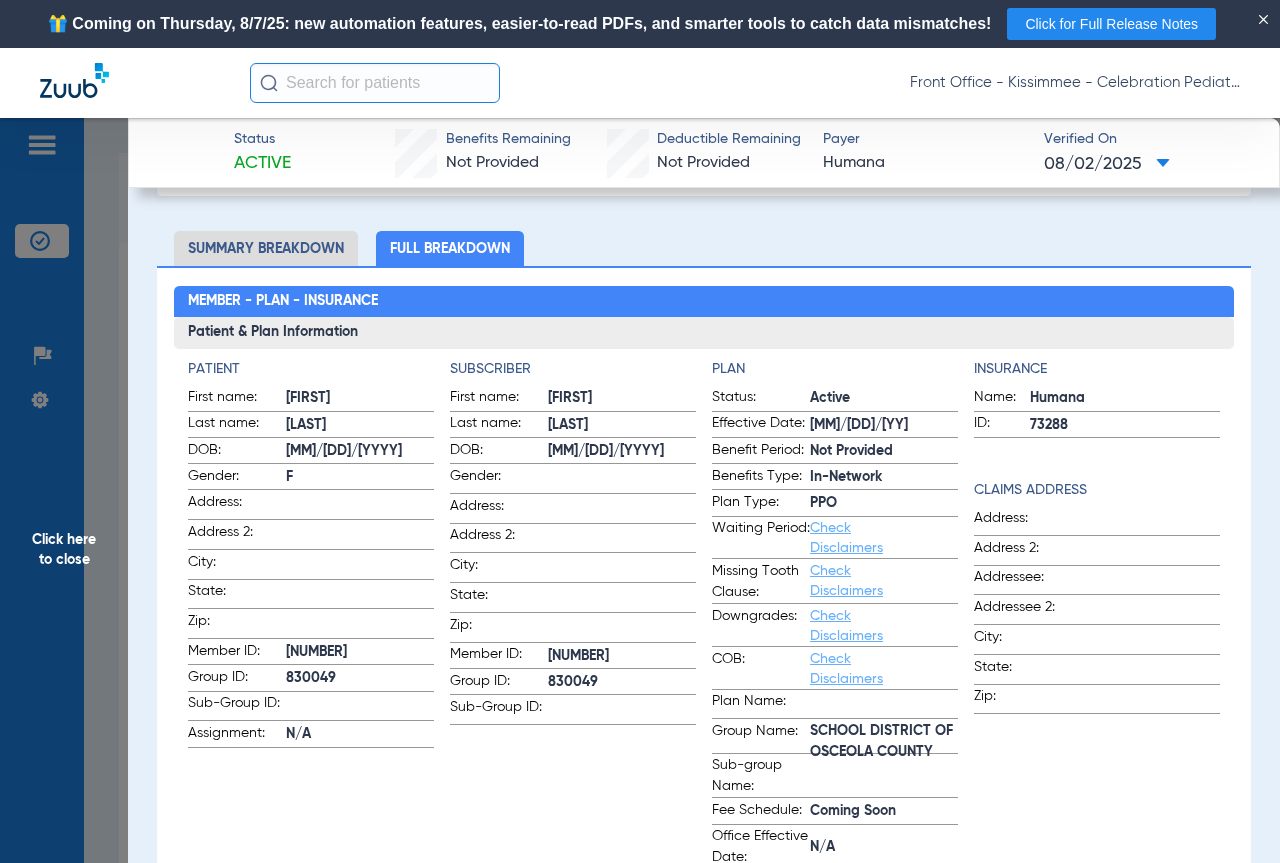 scroll, scrollTop: 100, scrollLeft: 0, axis: vertical 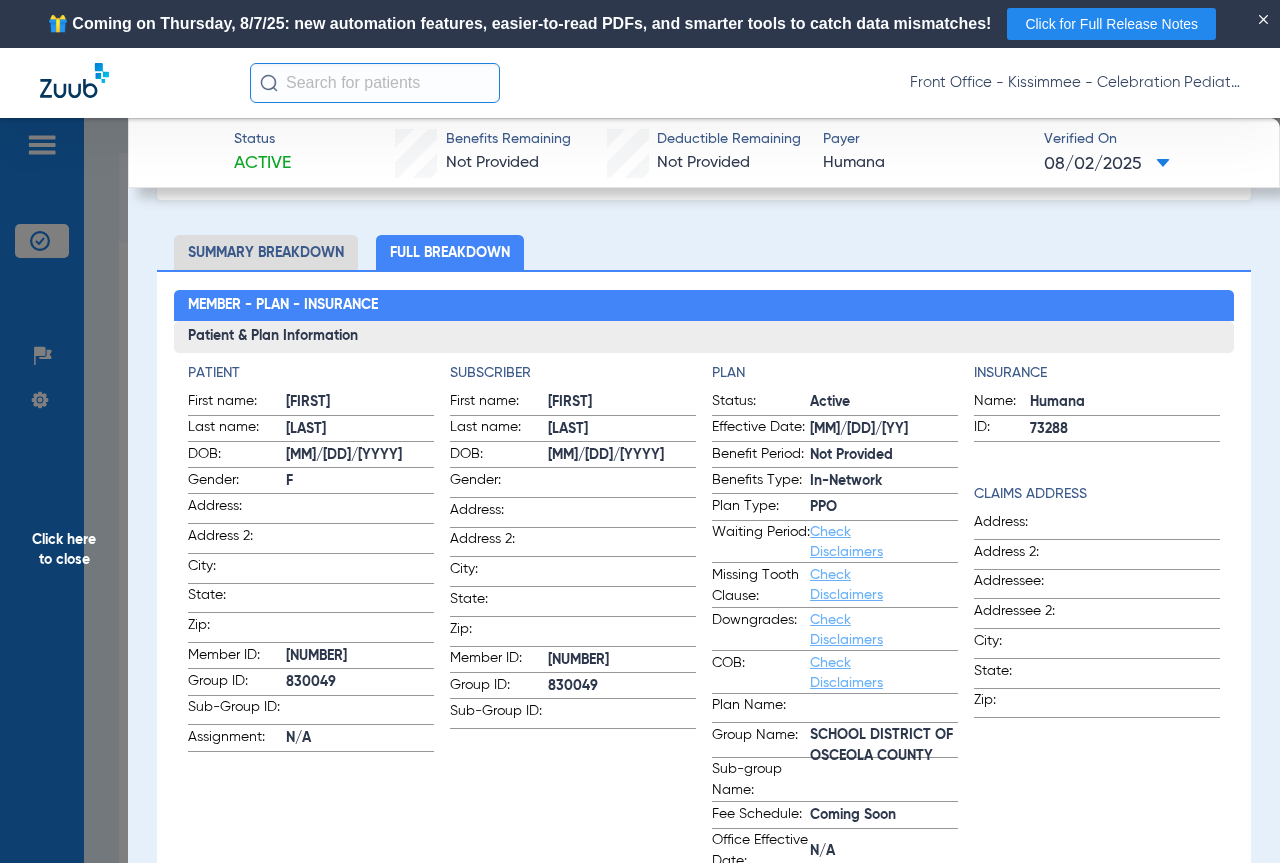 click on "Full Breakdown" 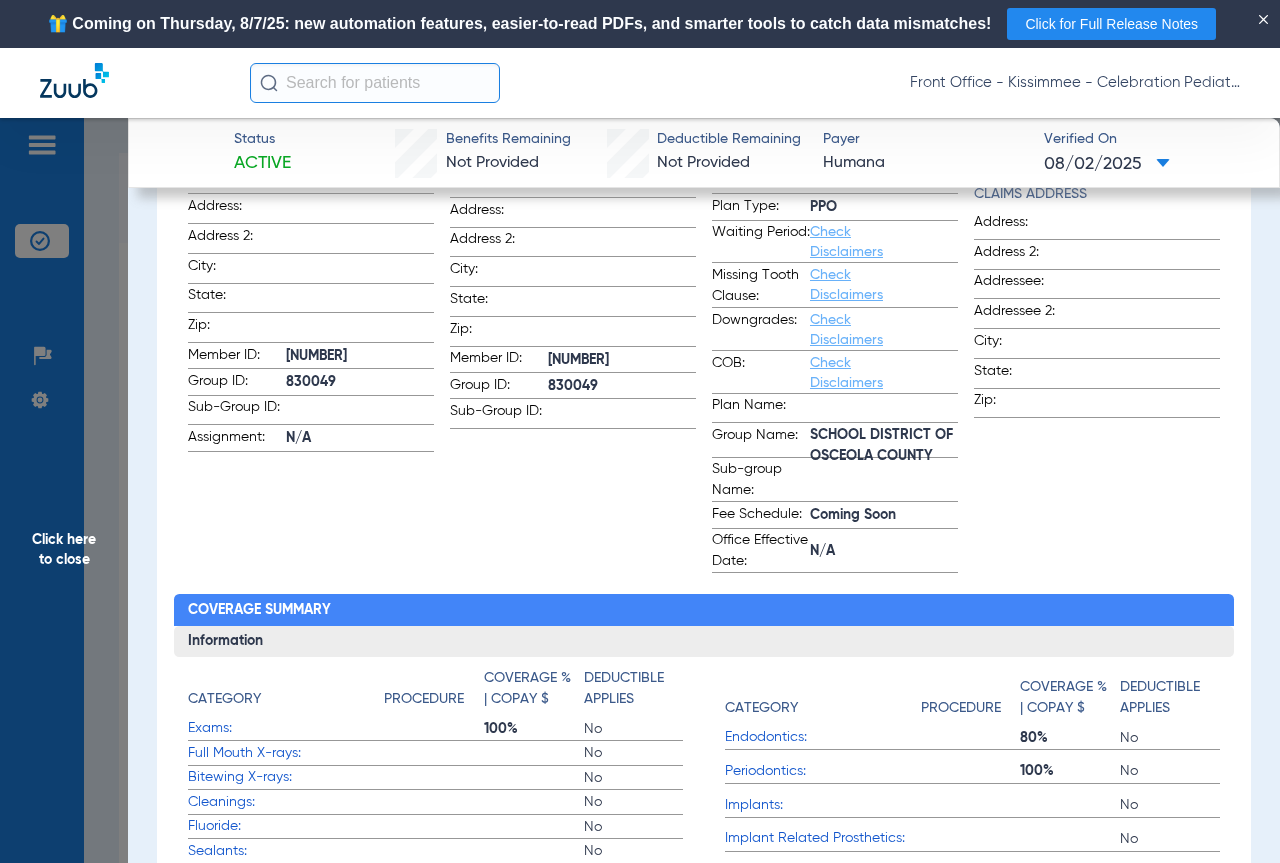 scroll, scrollTop: 0, scrollLeft: 0, axis: both 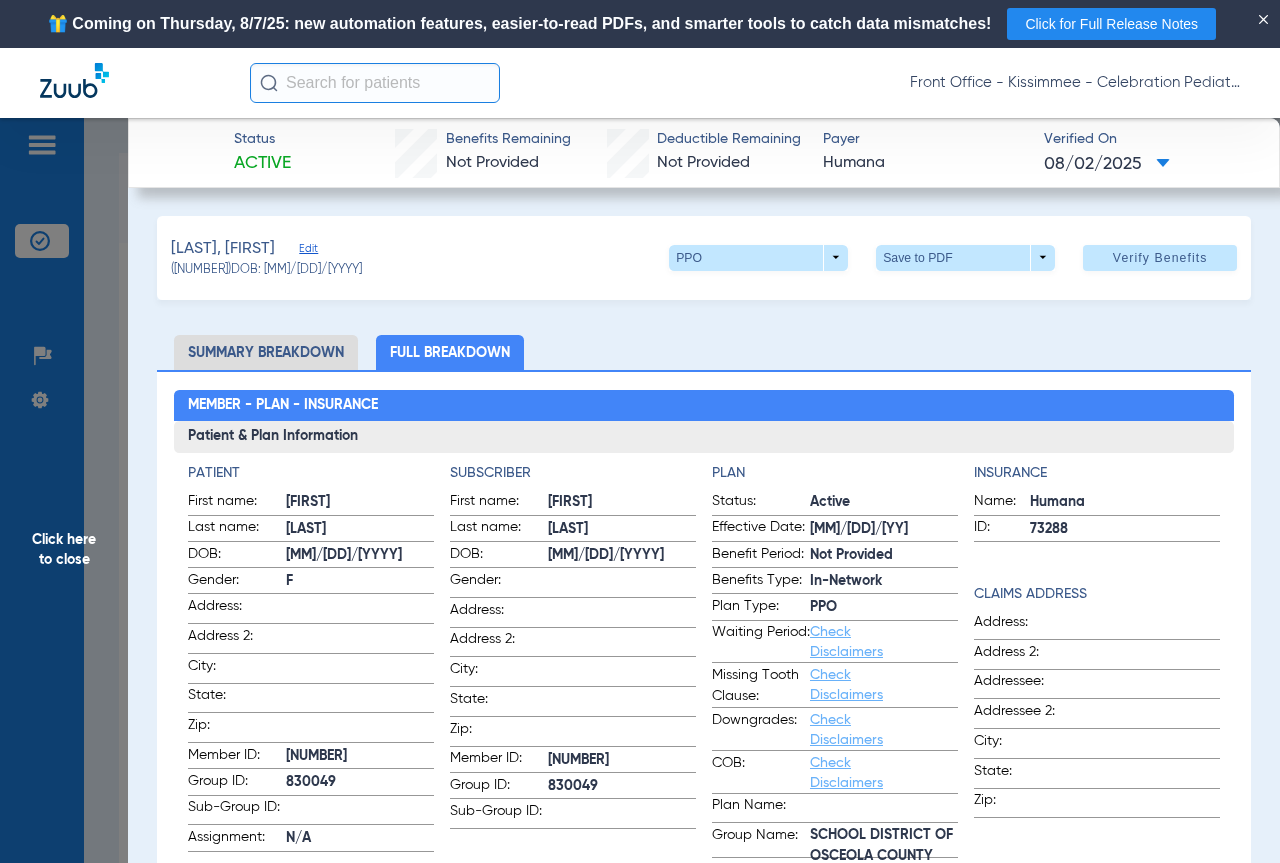 click on "Full Breakdown" 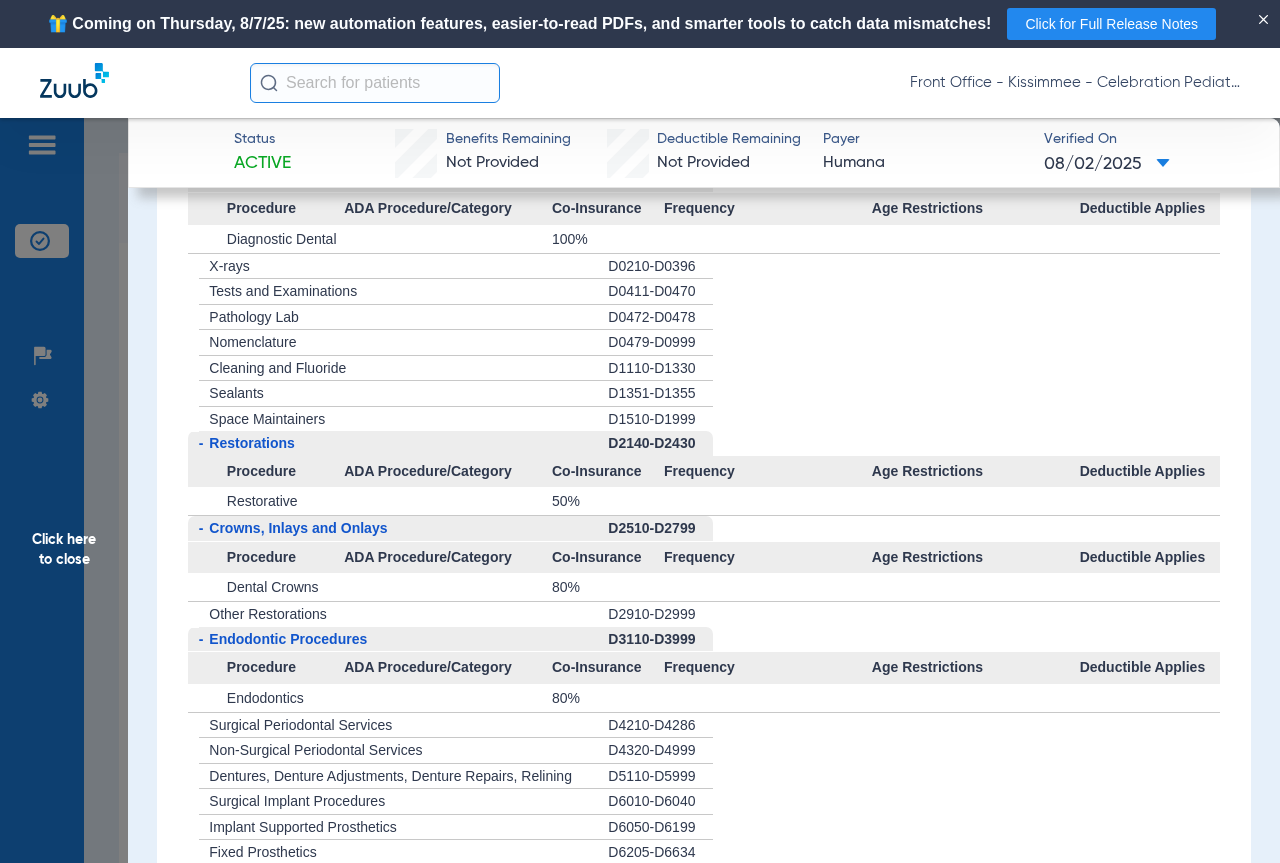 scroll, scrollTop: 1628, scrollLeft: 0, axis: vertical 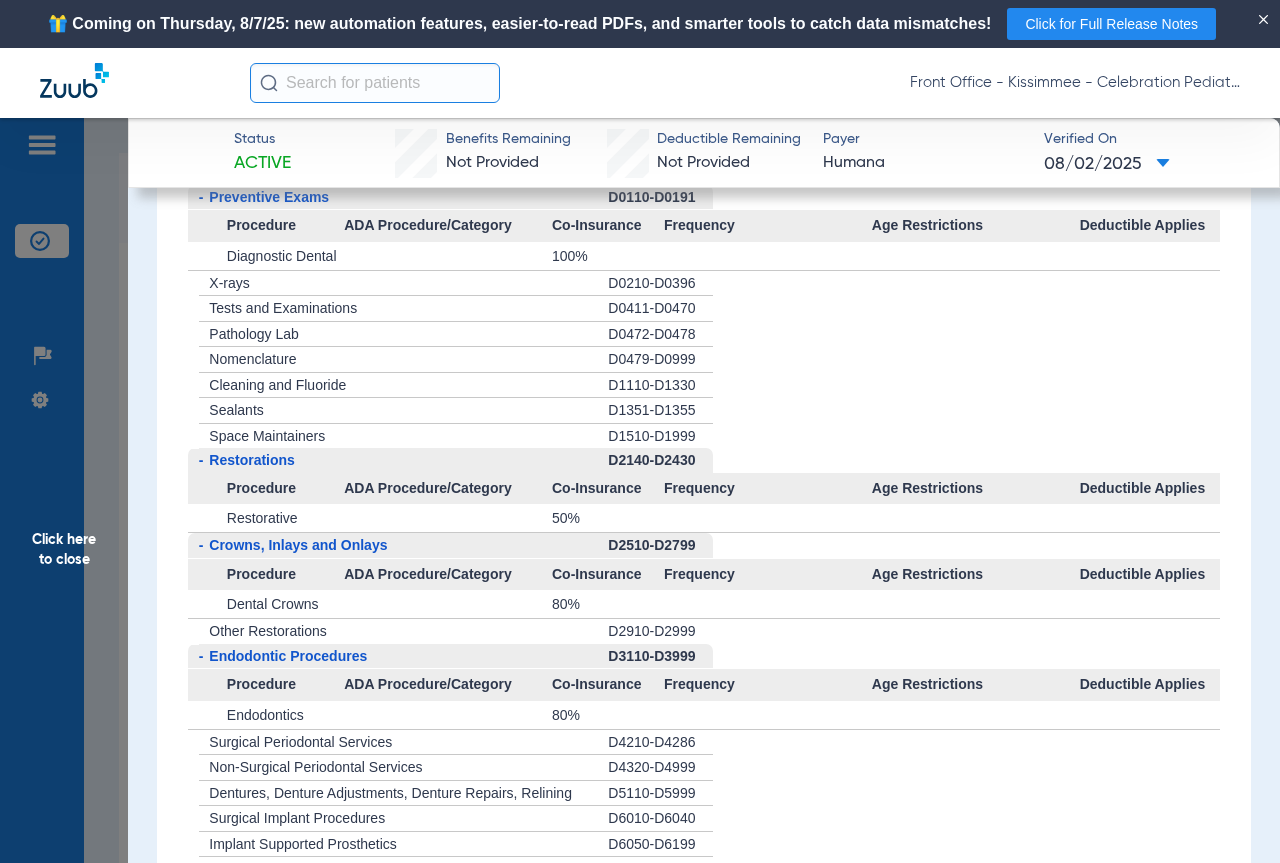 click on "Click here to close" 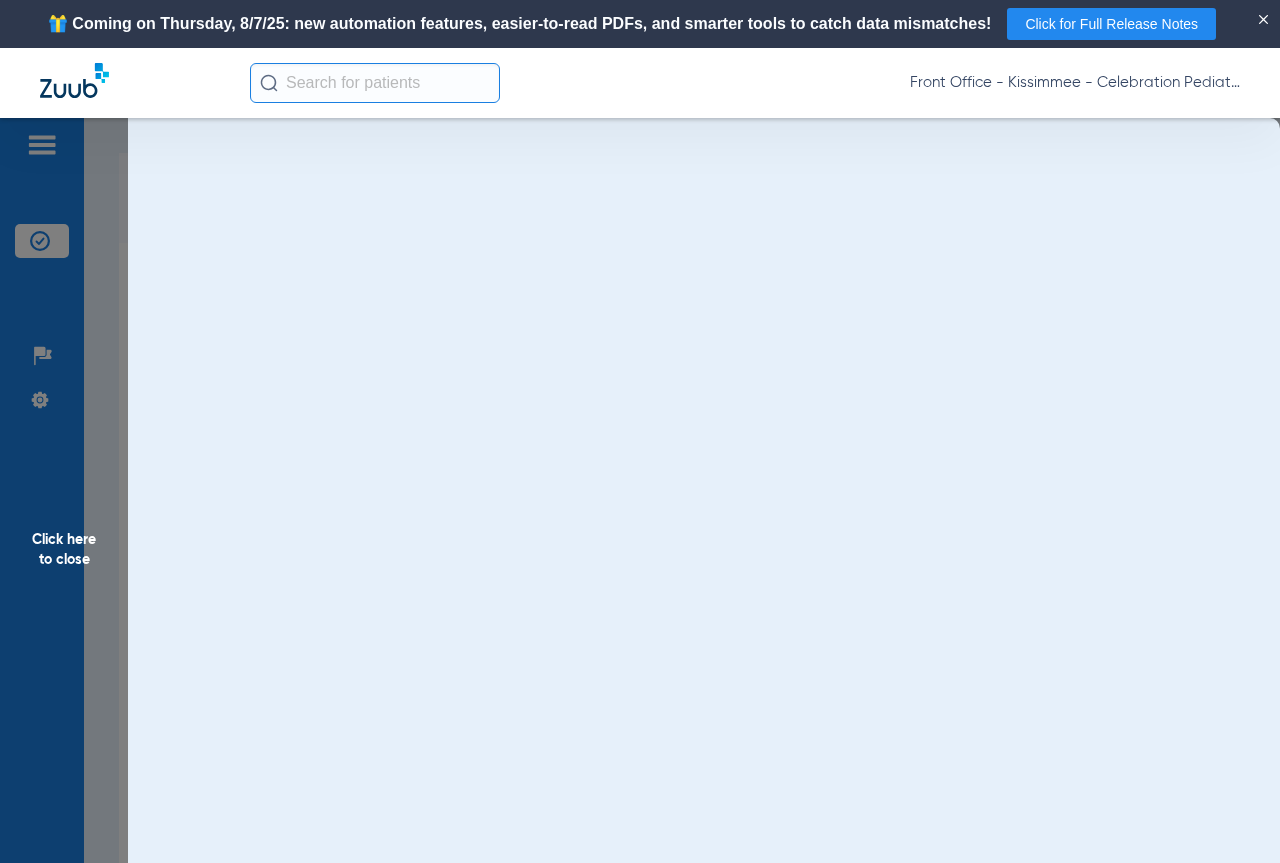 scroll, scrollTop: 0, scrollLeft: 0, axis: both 